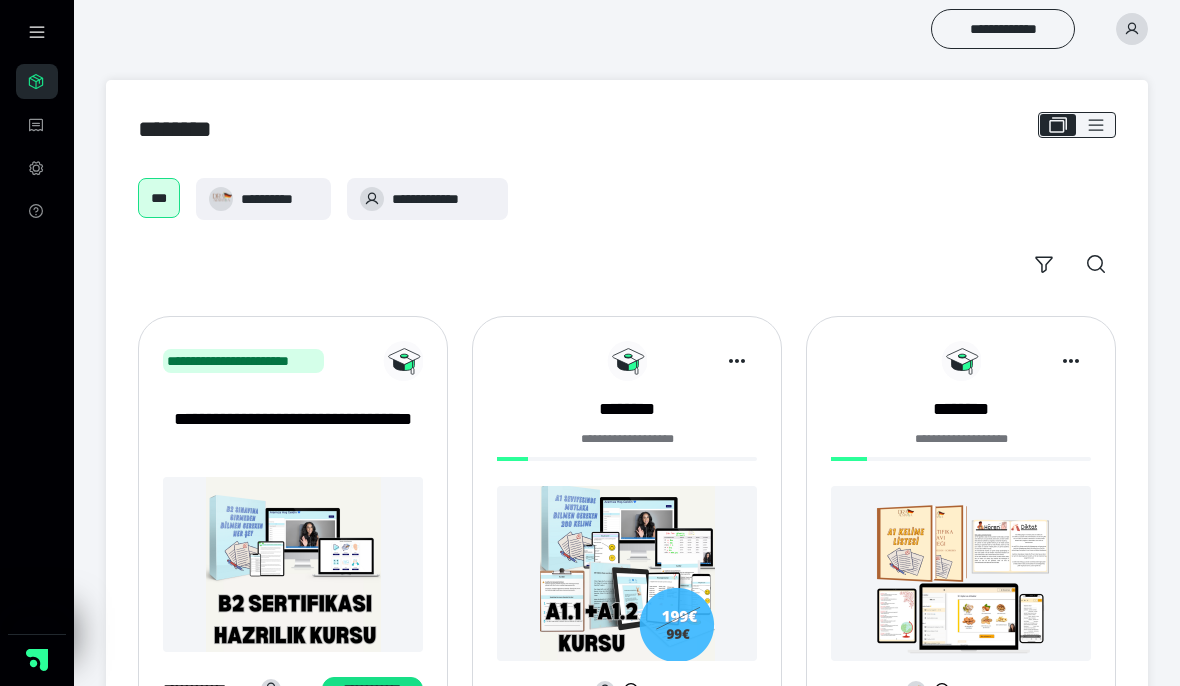 scroll, scrollTop: 0, scrollLeft: 0, axis: both 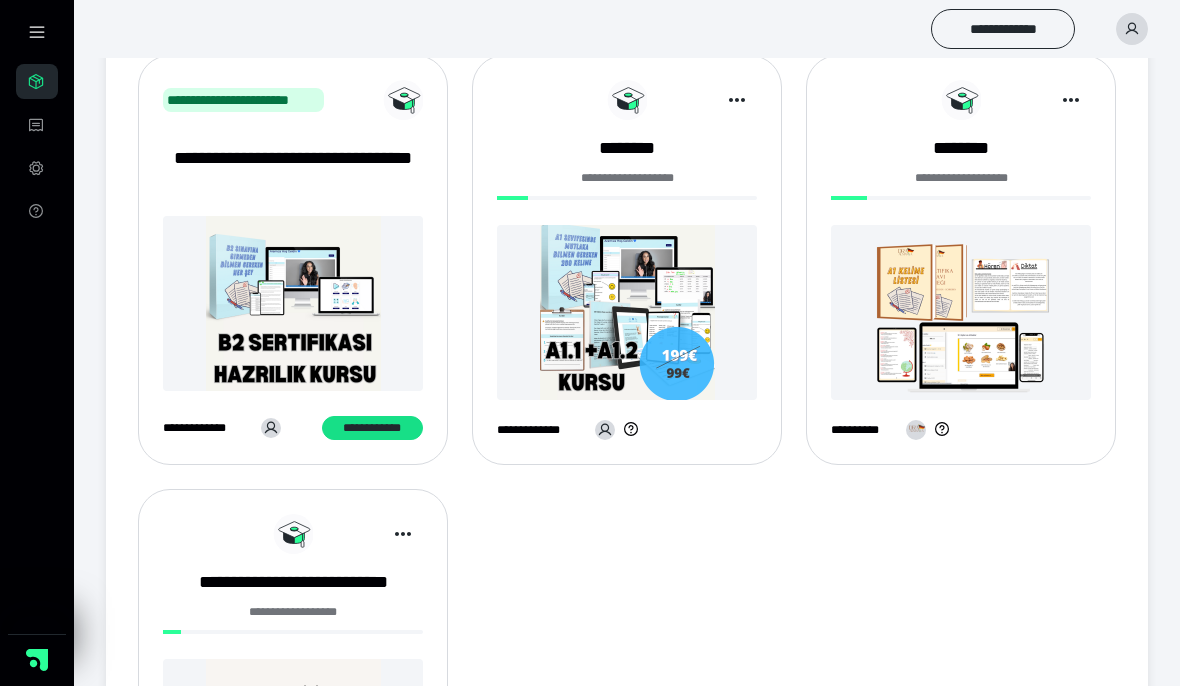 click at bounding box center [627, 312] 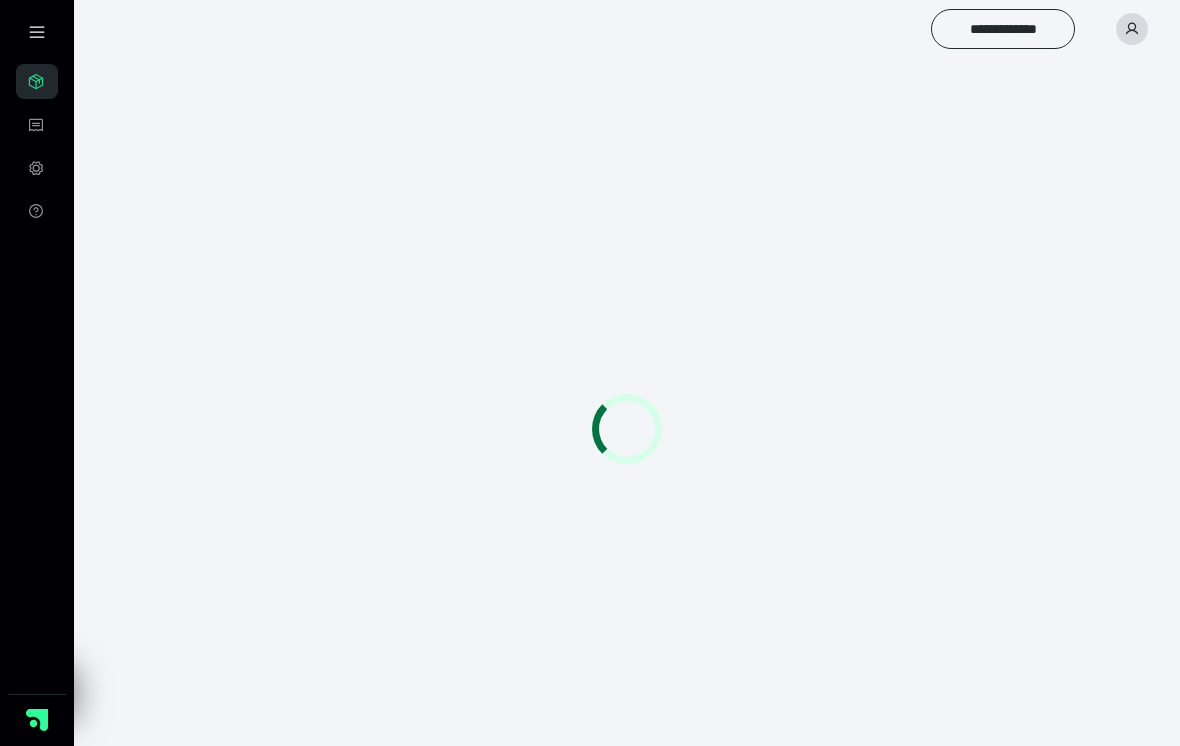 scroll, scrollTop: 0, scrollLeft: 0, axis: both 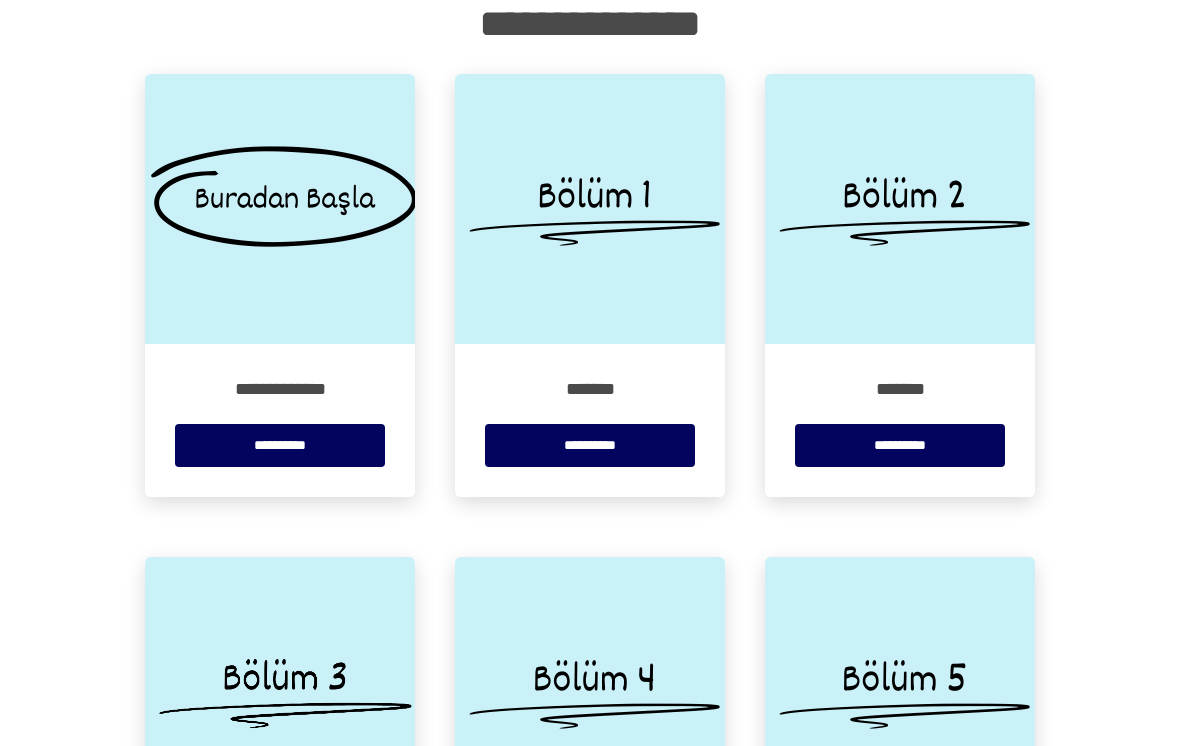 click on "**********" at bounding box center [280, 928] 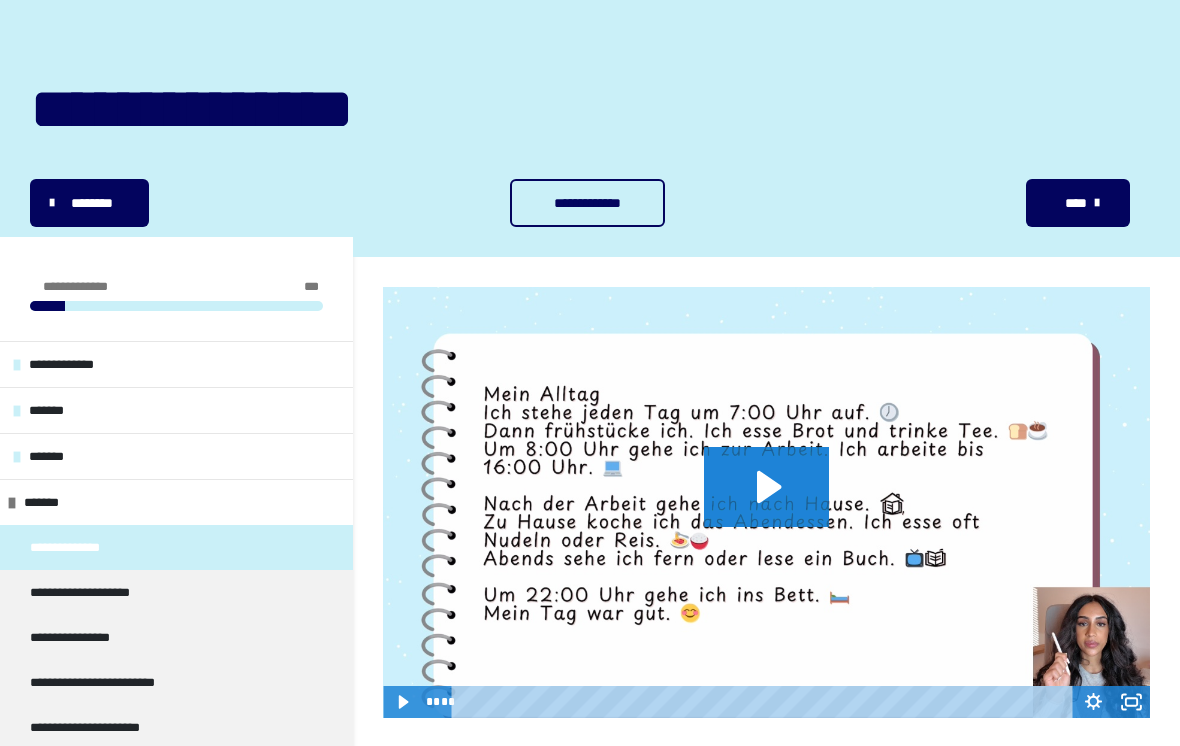 scroll, scrollTop: 117, scrollLeft: 0, axis: vertical 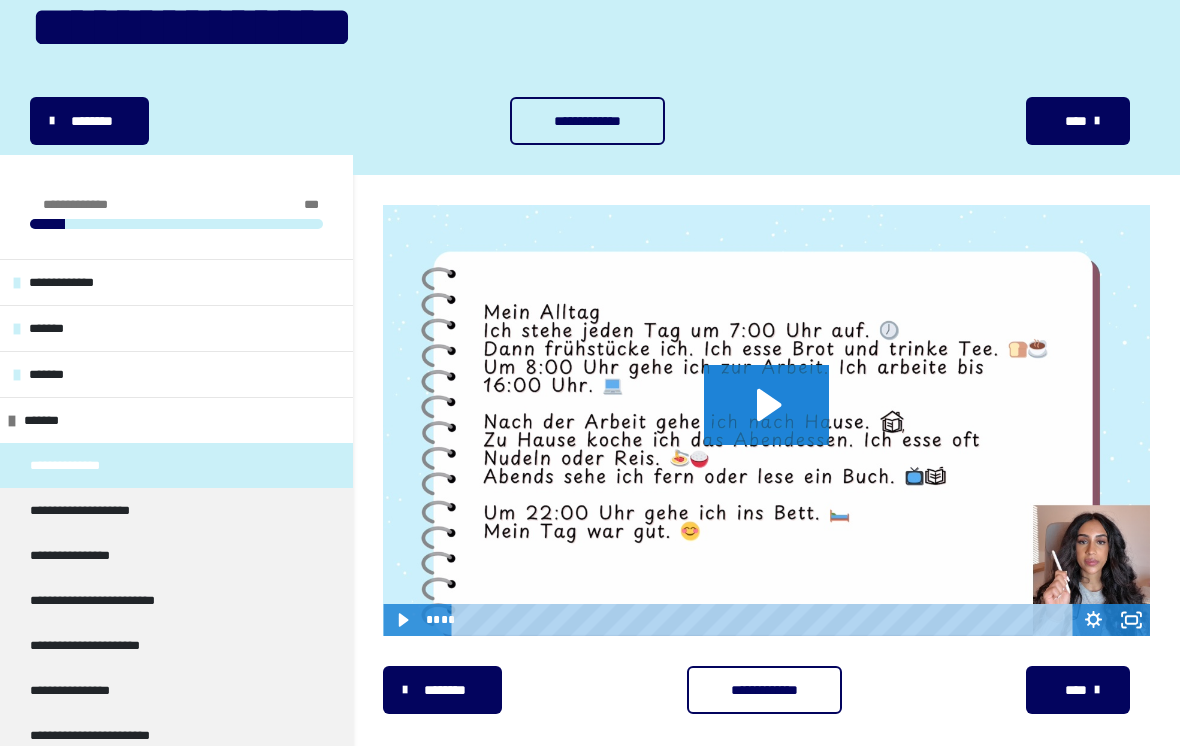 click on "*******" at bounding box center [176, 420] 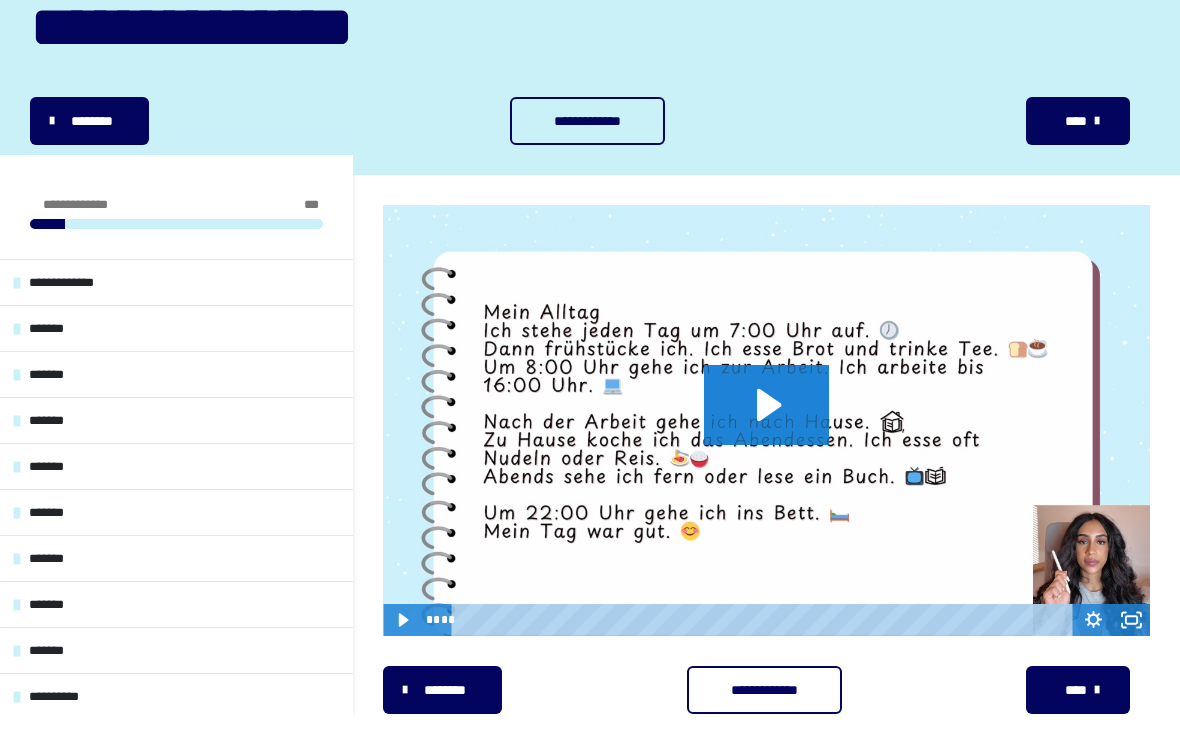 click on "*******" at bounding box center [176, 374] 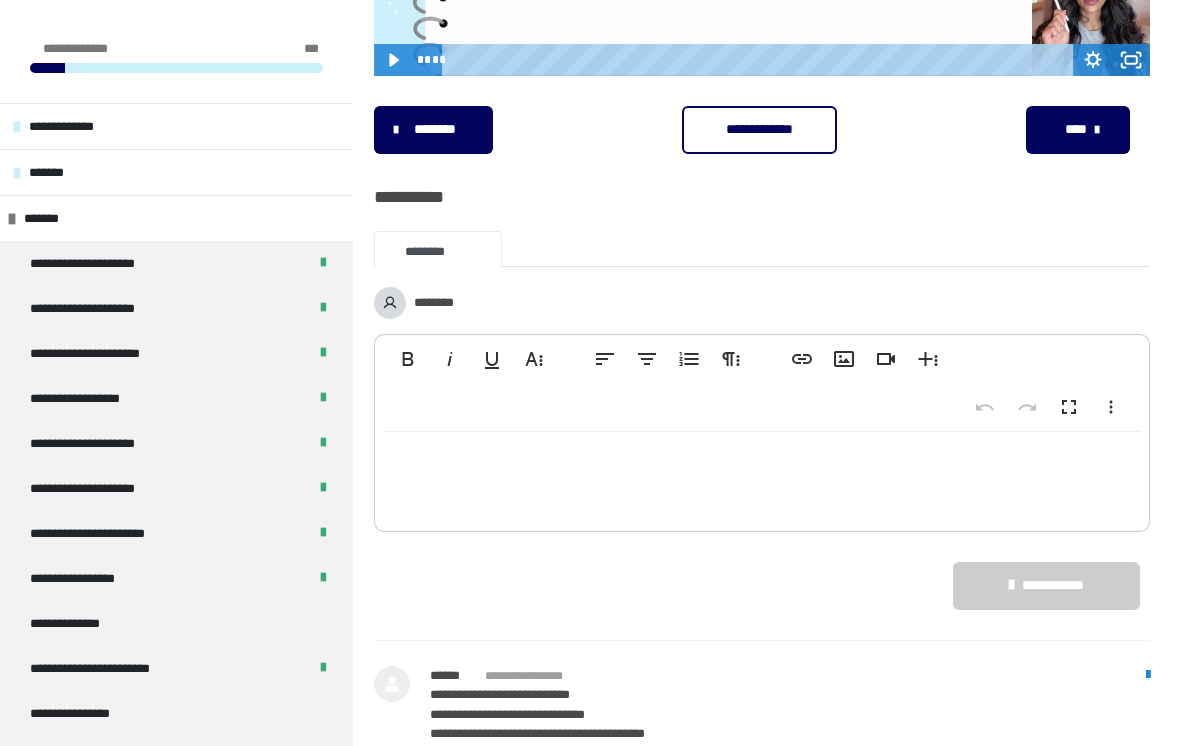 scroll, scrollTop: 715, scrollLeft: 0, axis: vertical 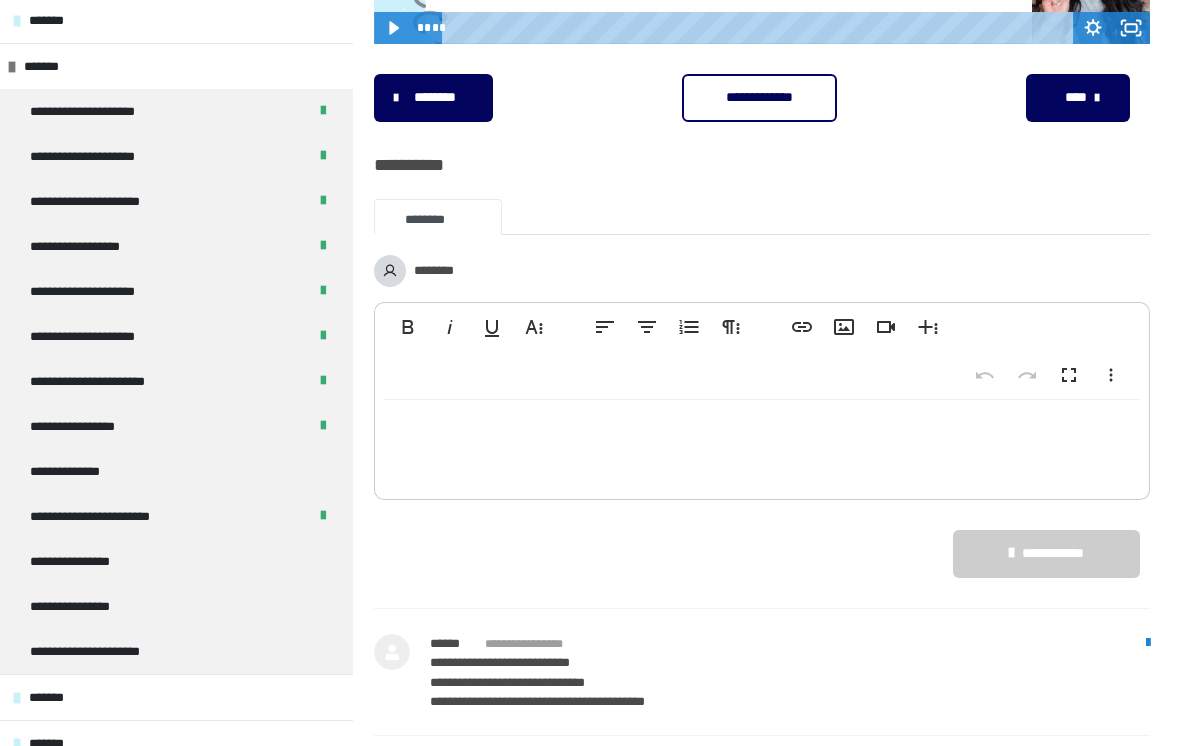 click on "**********" at bounding box center [176, 471] 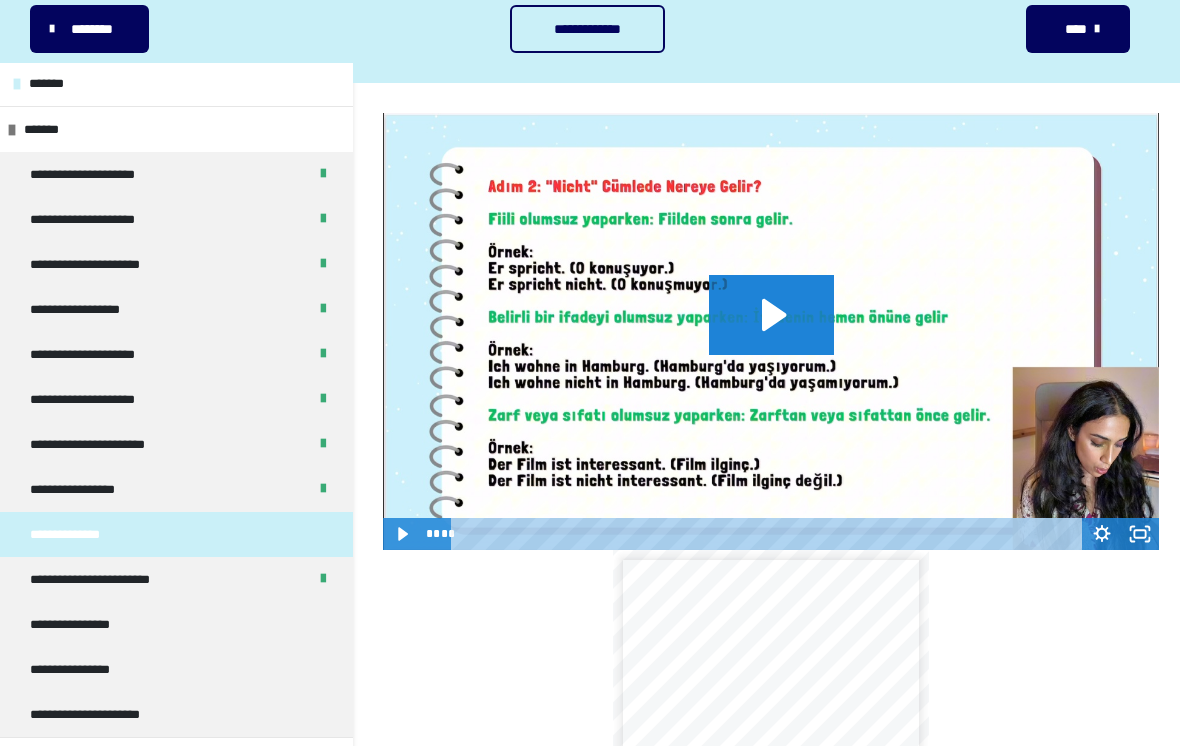 scroll, scrollTop: 192, scrollLeft: 0, axis: vertical 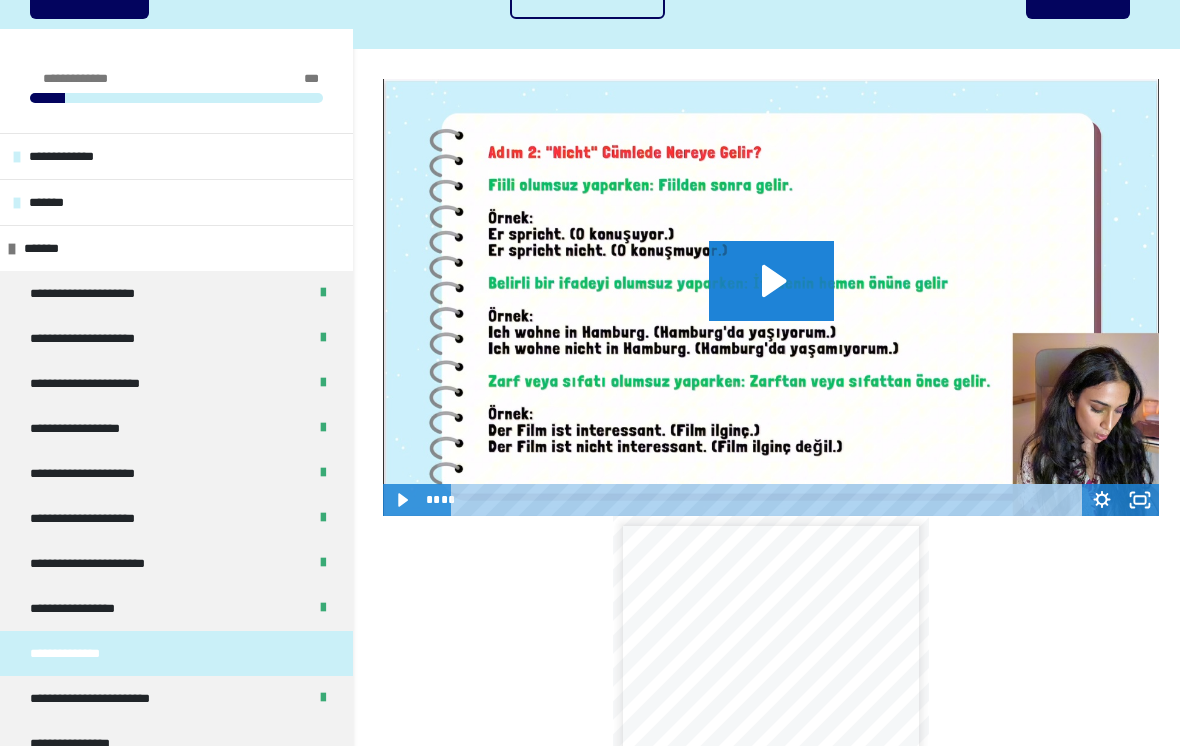click 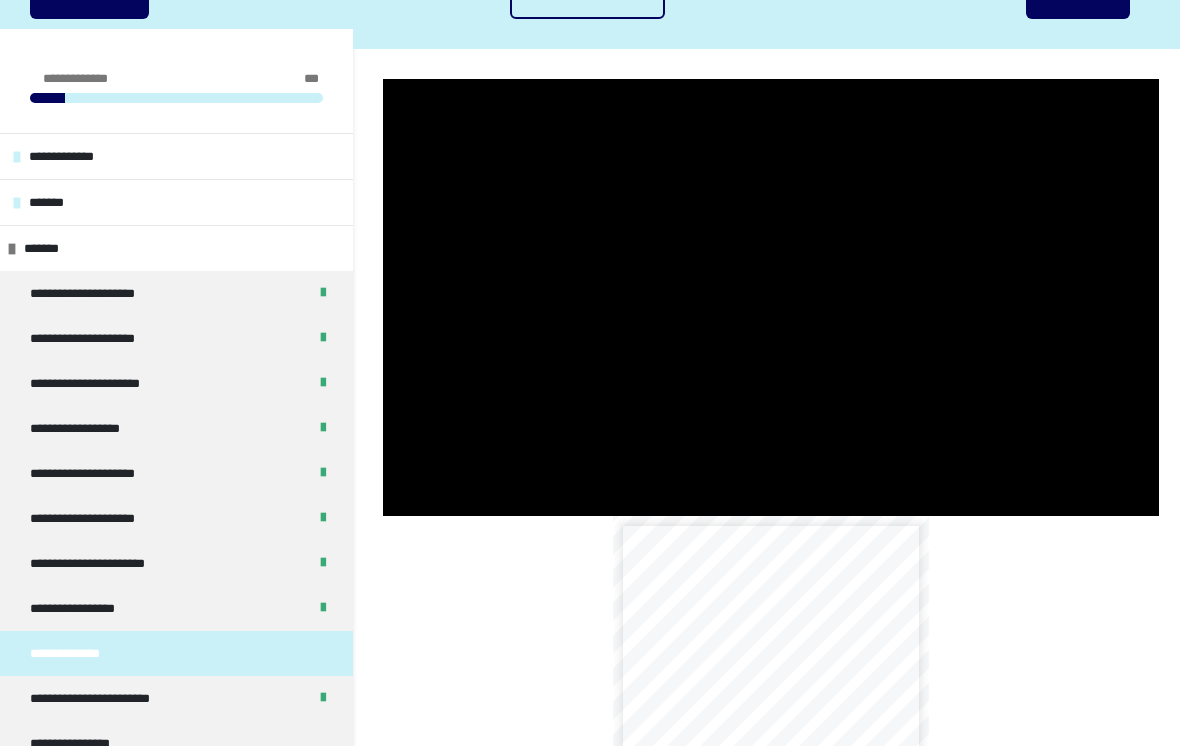 scroll, scrollTop: 243, scrollLeft: 0, axis: vertical 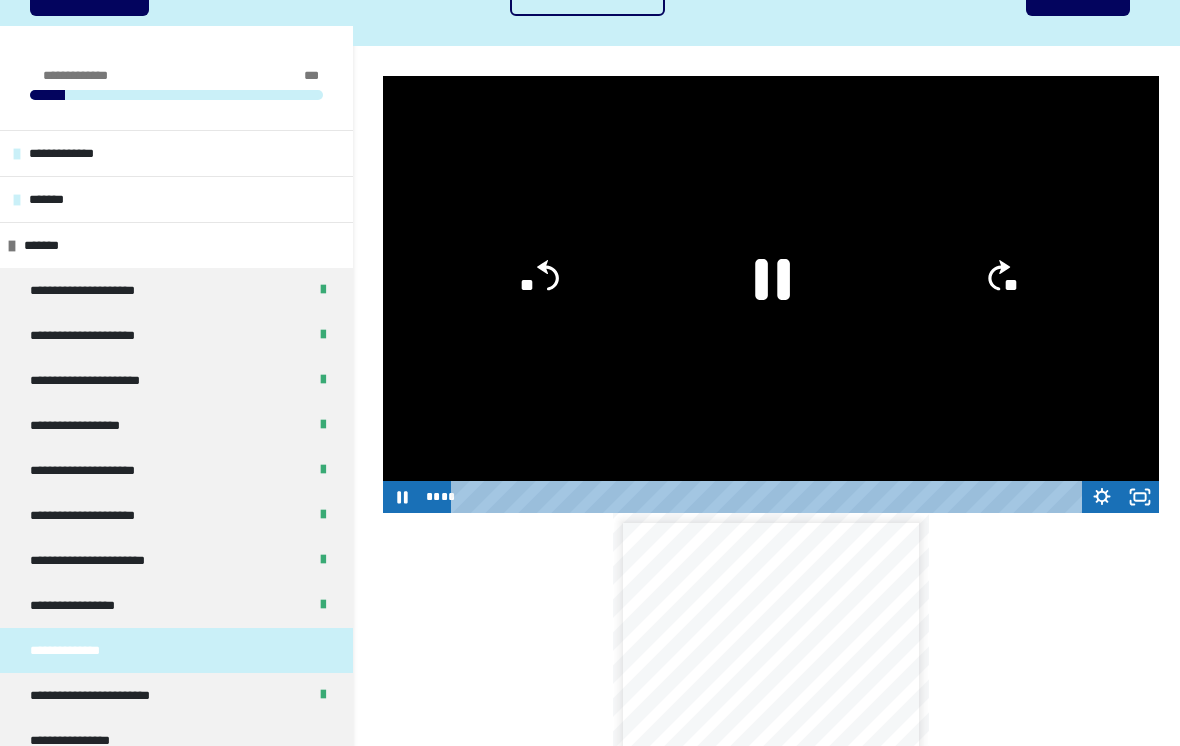 click 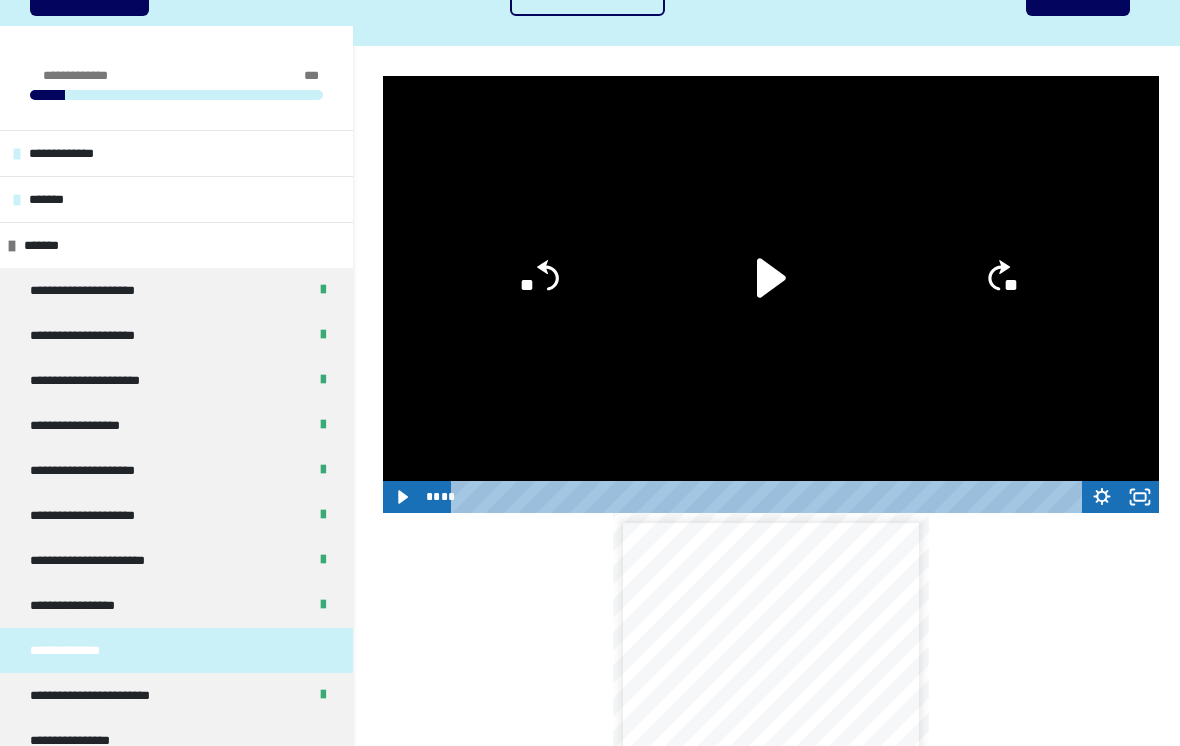 click 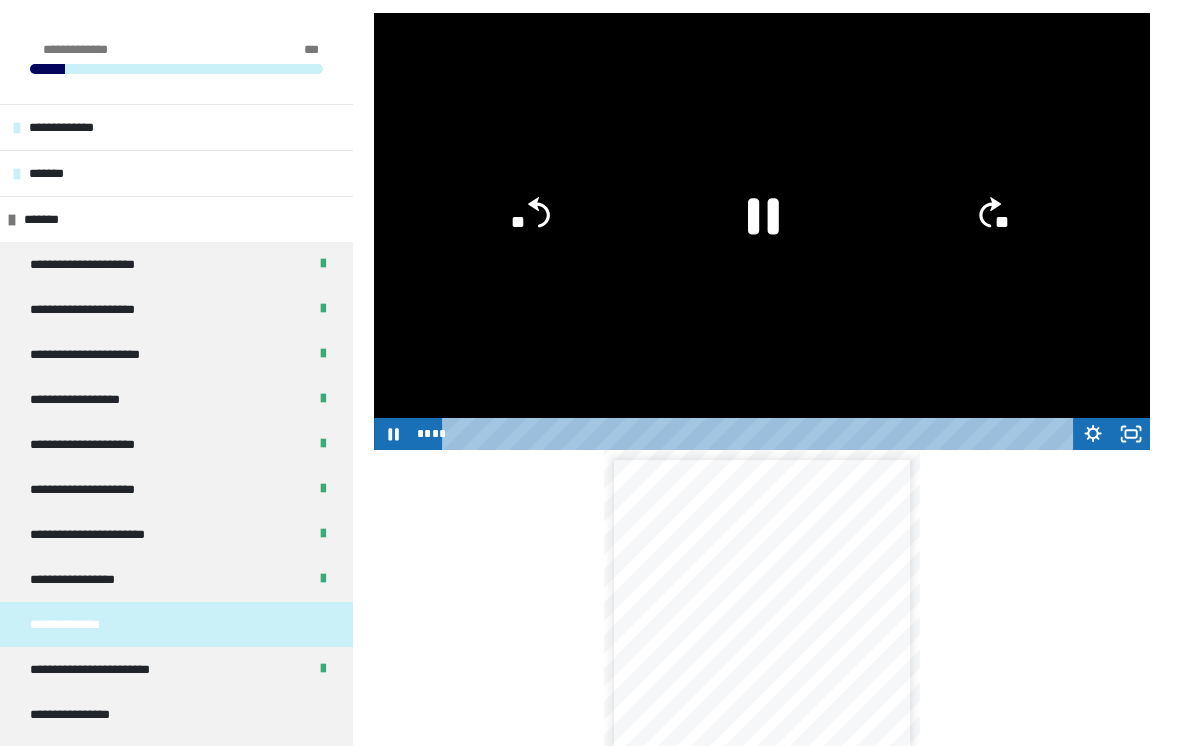 scroll, scrollTop: 311, scrollLeft: 0, axis: vertical 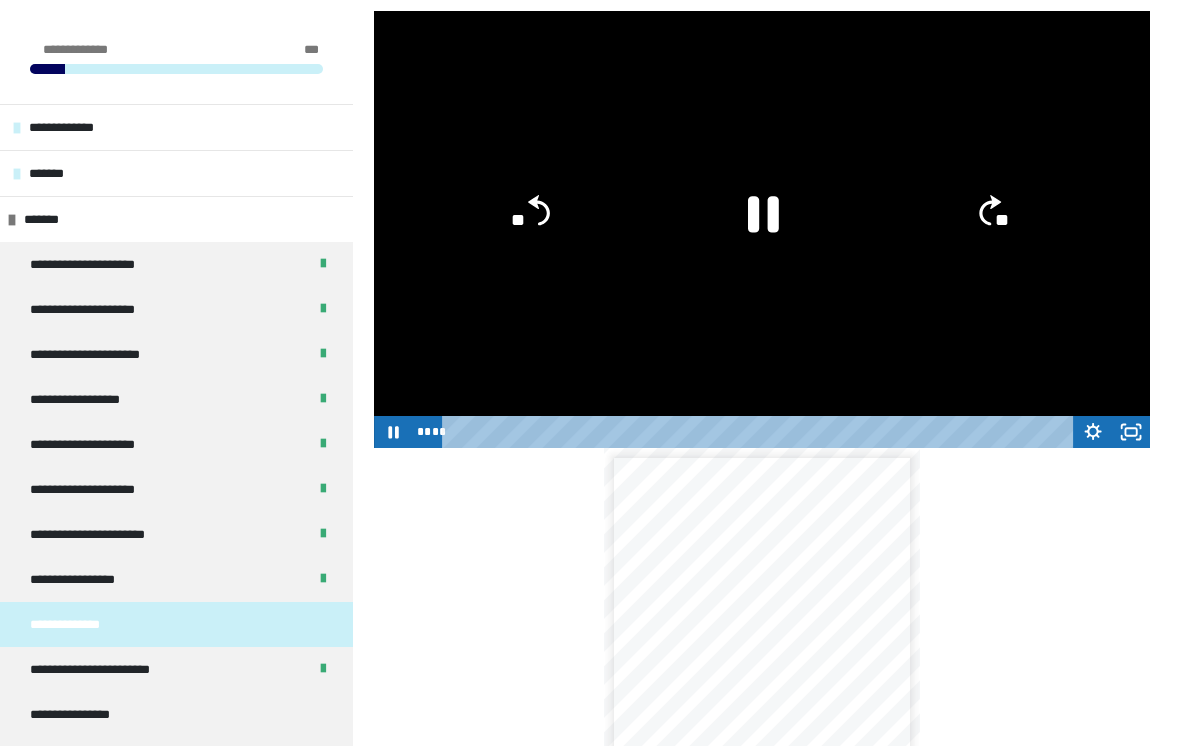 click 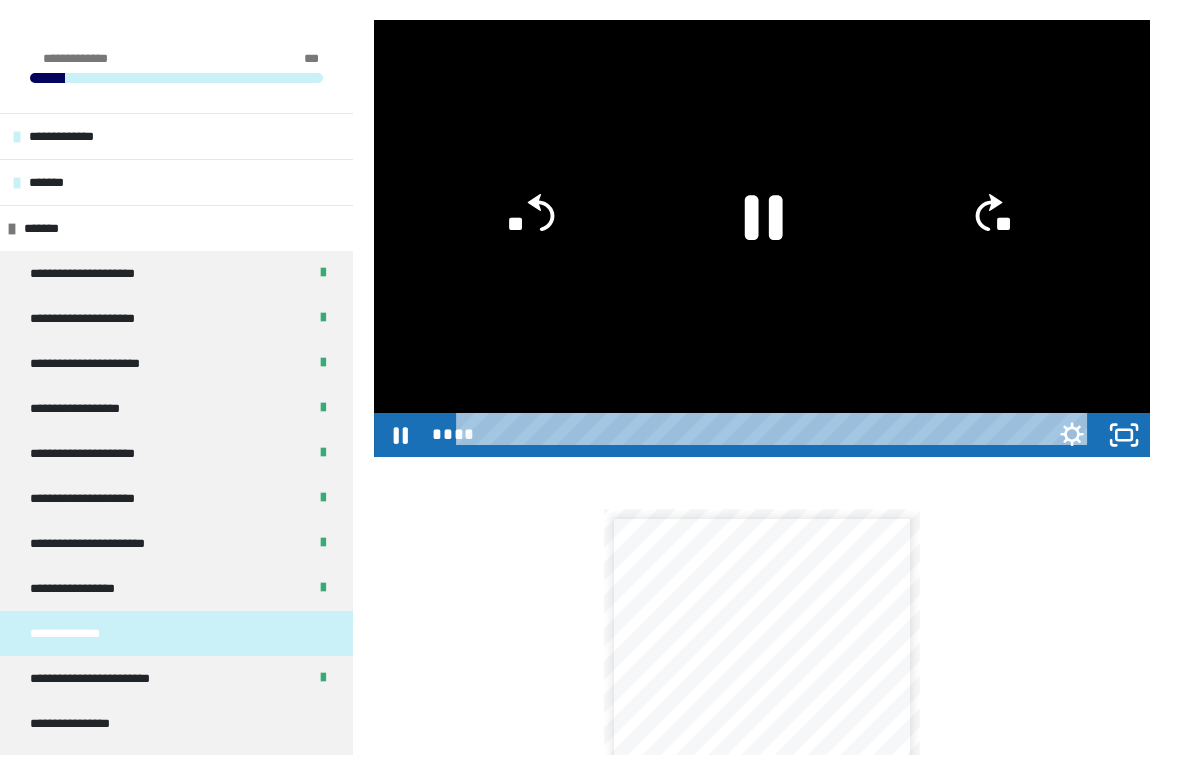 scroll, scrollTop: 24, scrollLeft: 0, axis: vertical 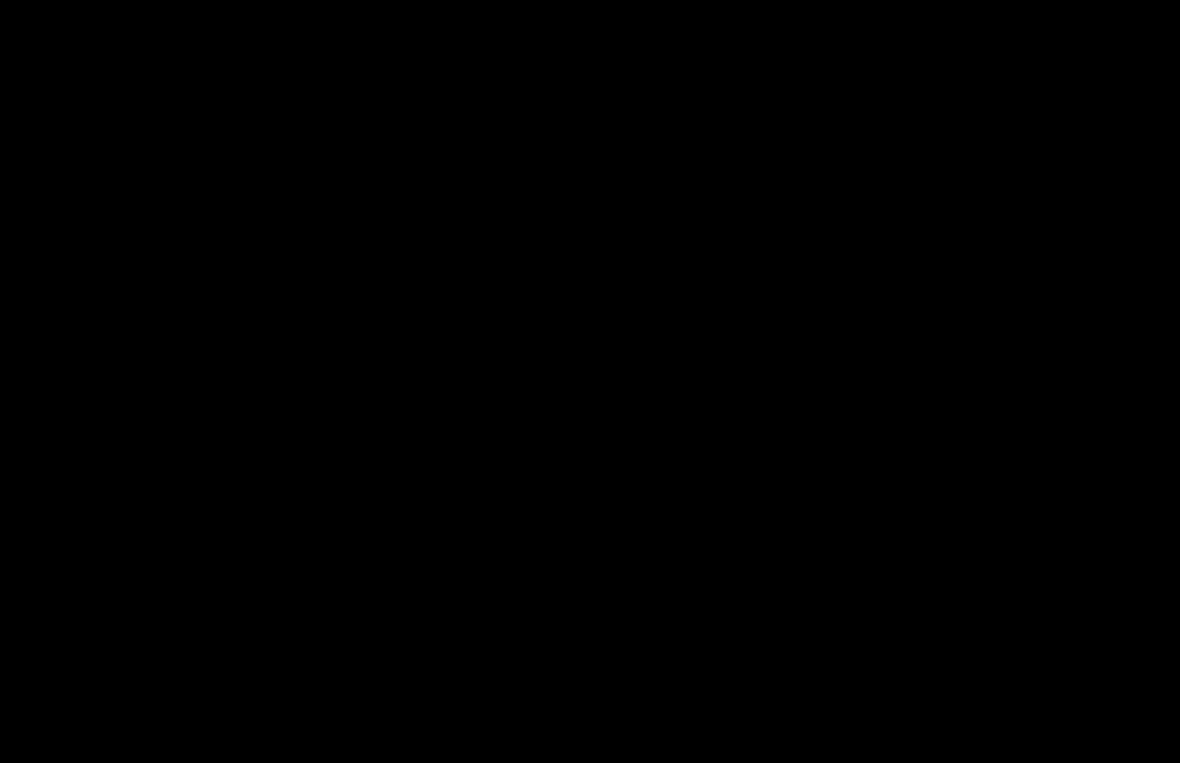 click at bounding box center (590, 381) 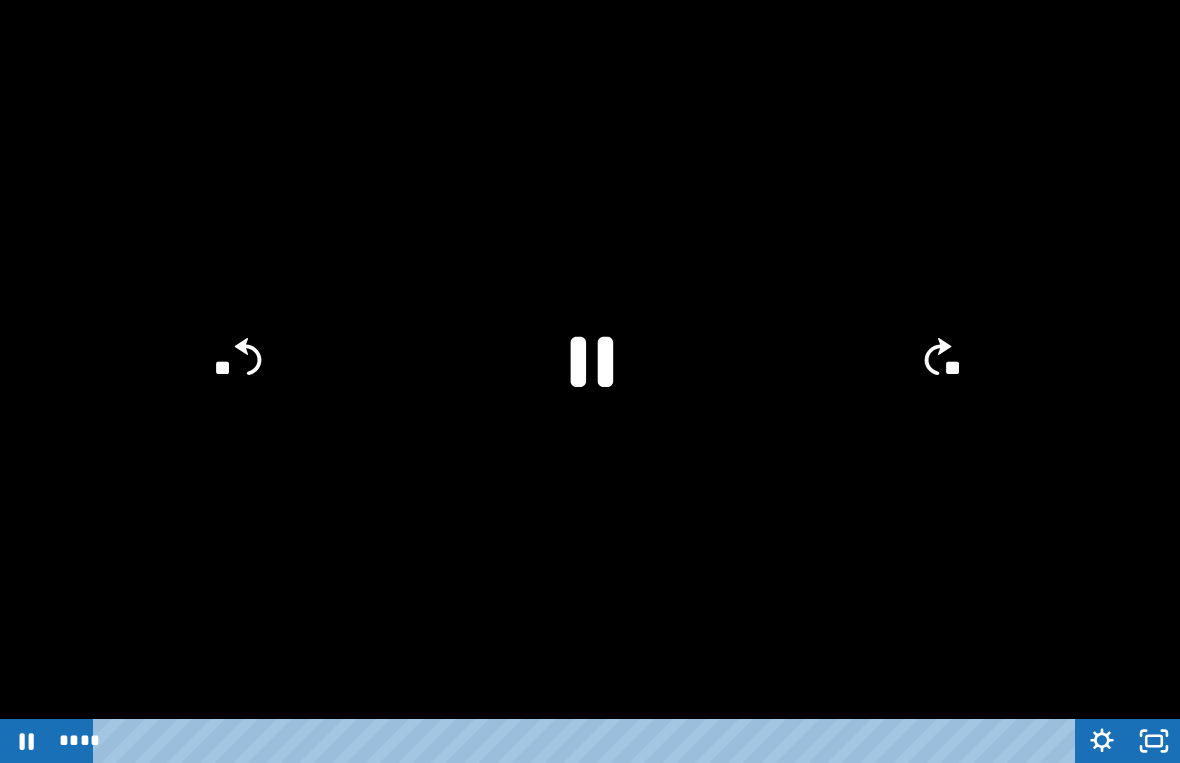click 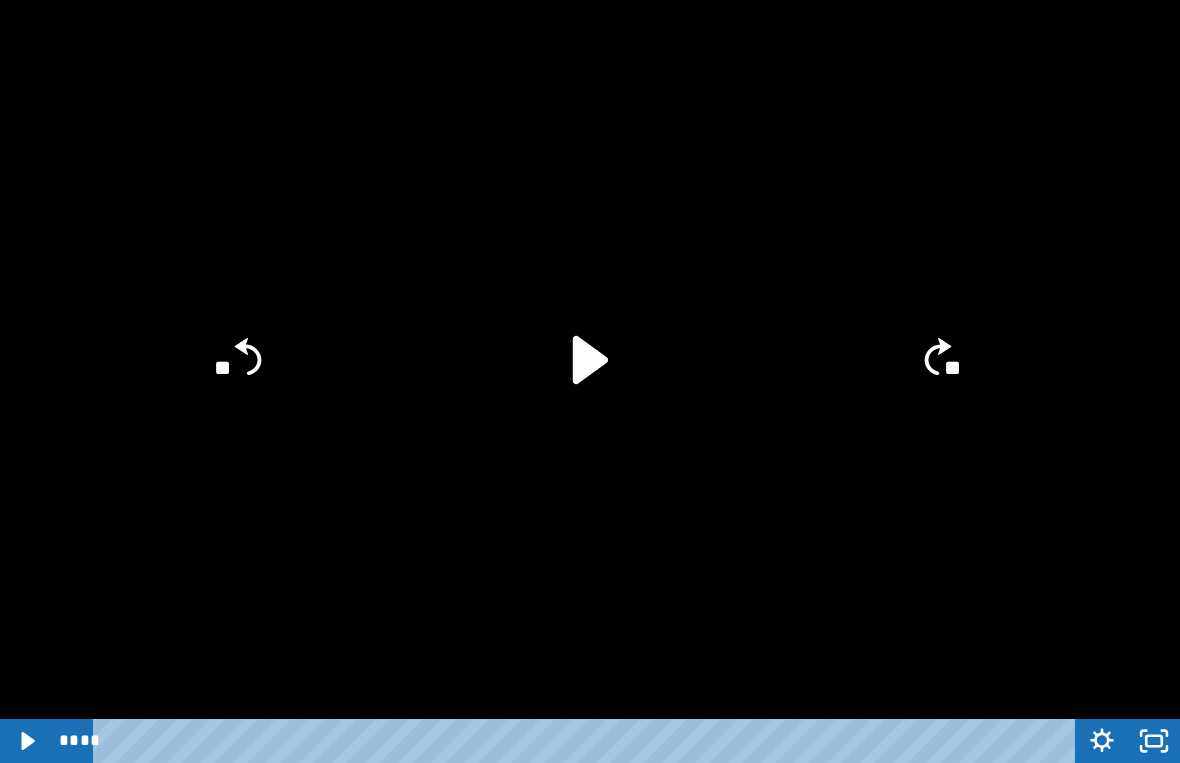 click 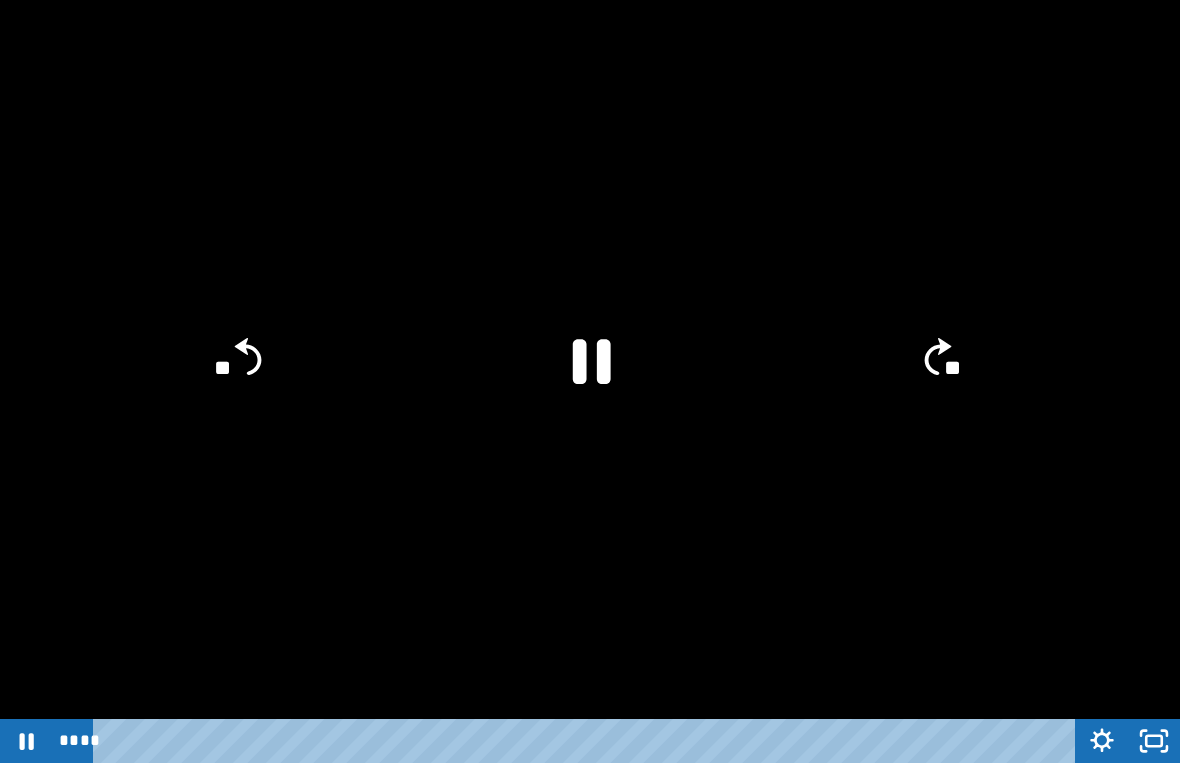 click at bounding box center [590, 381] 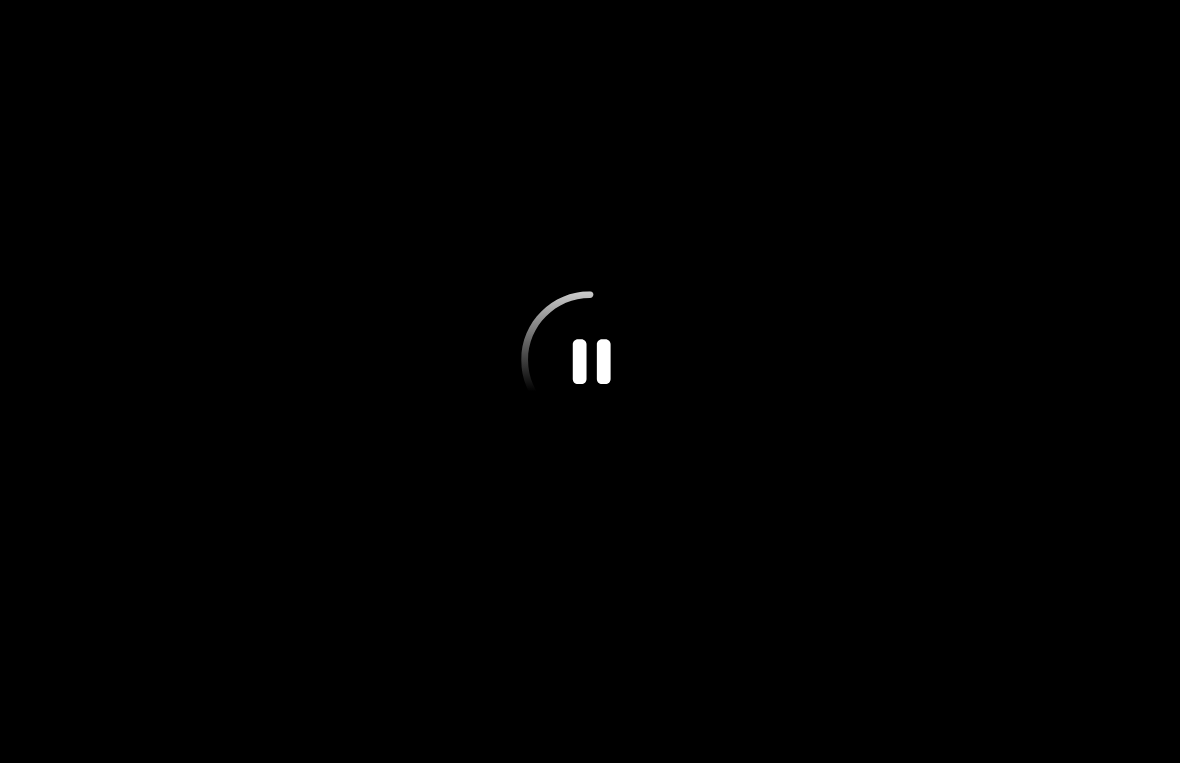 click at bounding box center [590, 381] 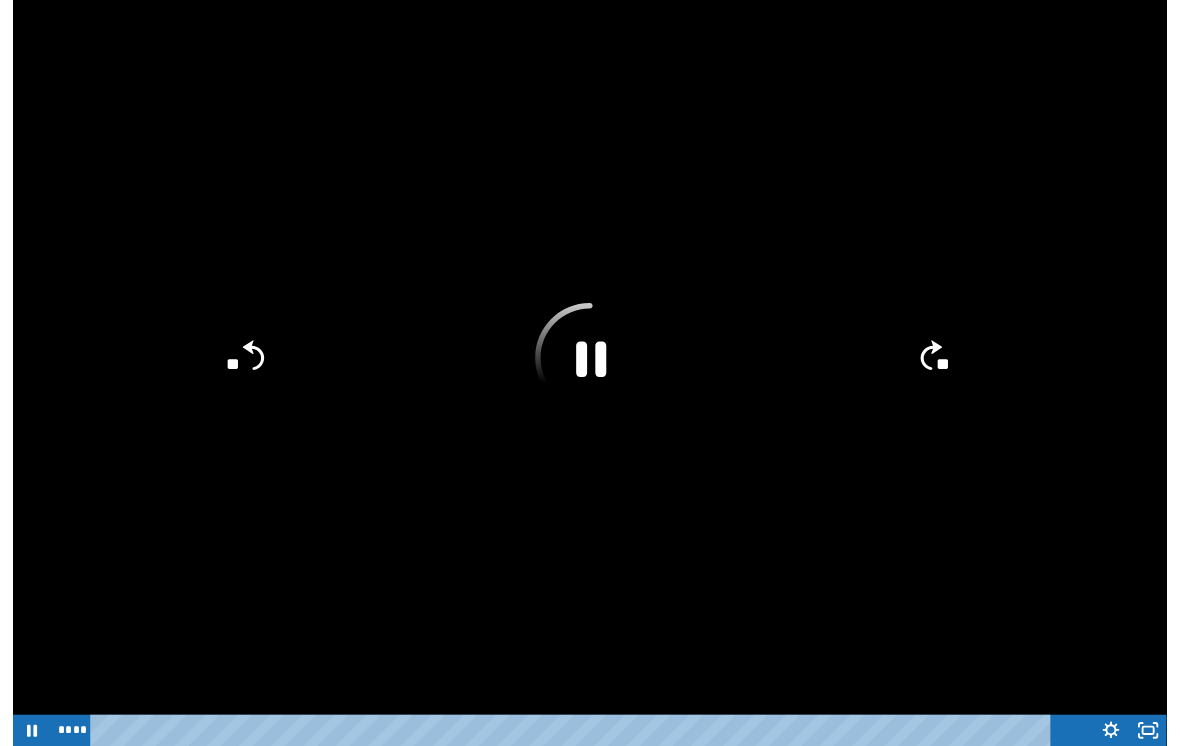 scroll, scrollTop: 311, scrollLeft: 0, axis: vertical 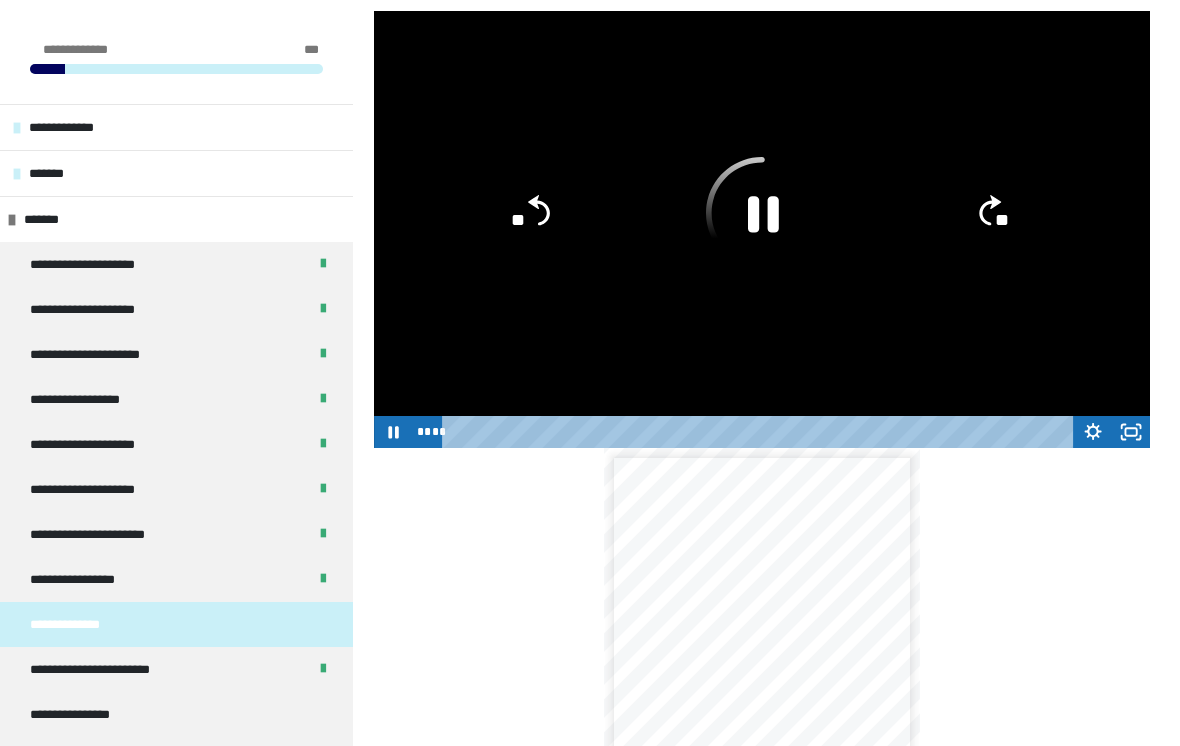 click on "**********" at bounding box center (176, 624) 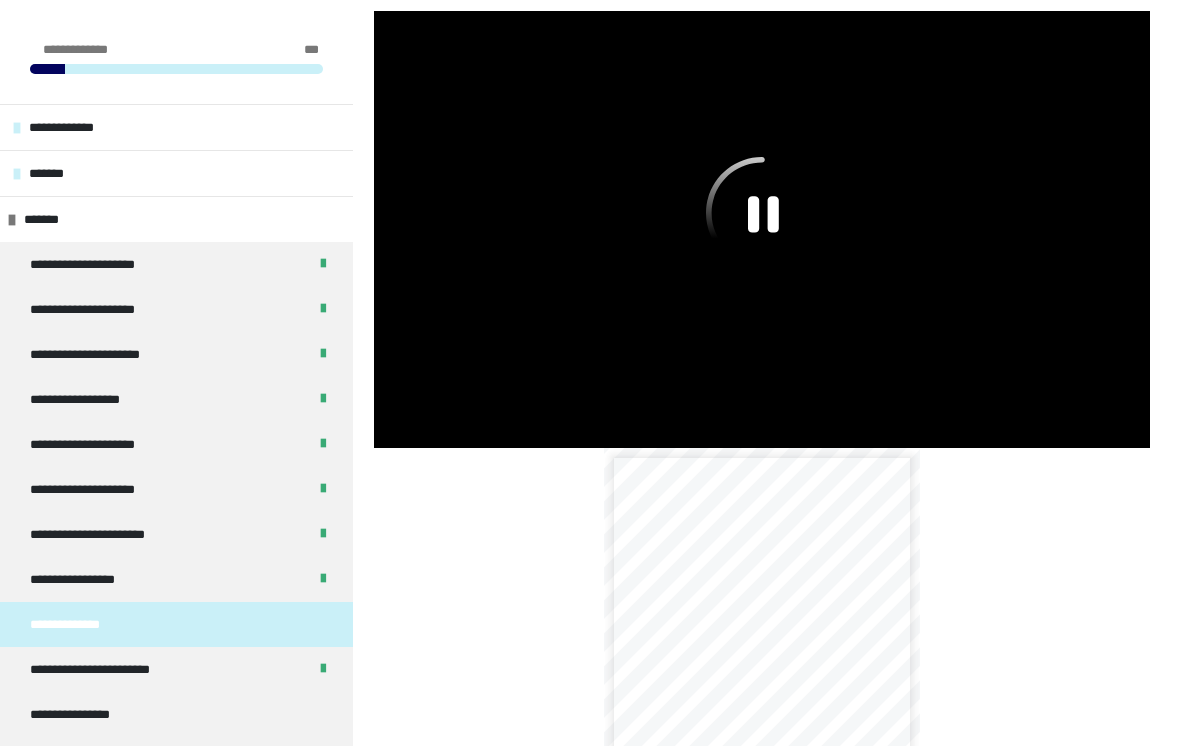 scroll, scrollTop: 282, scrollLeft: 0, axis: vertical 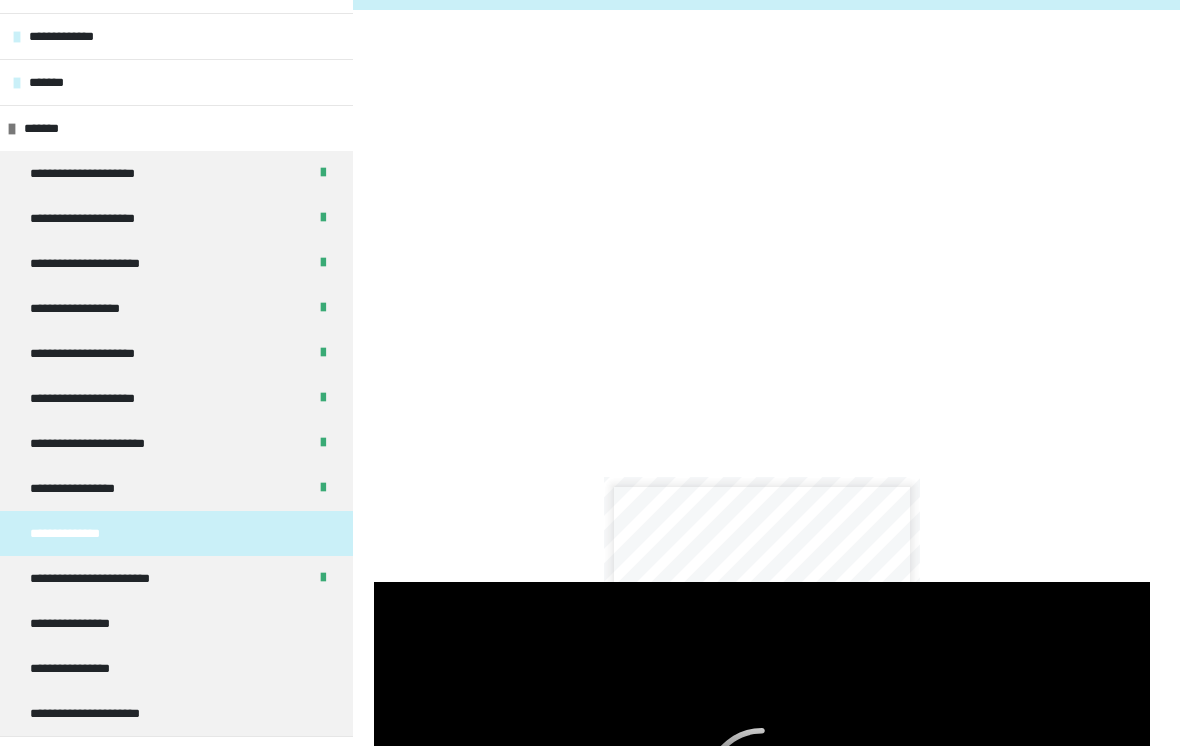 click on "**********" at bounding box center [176, 488] 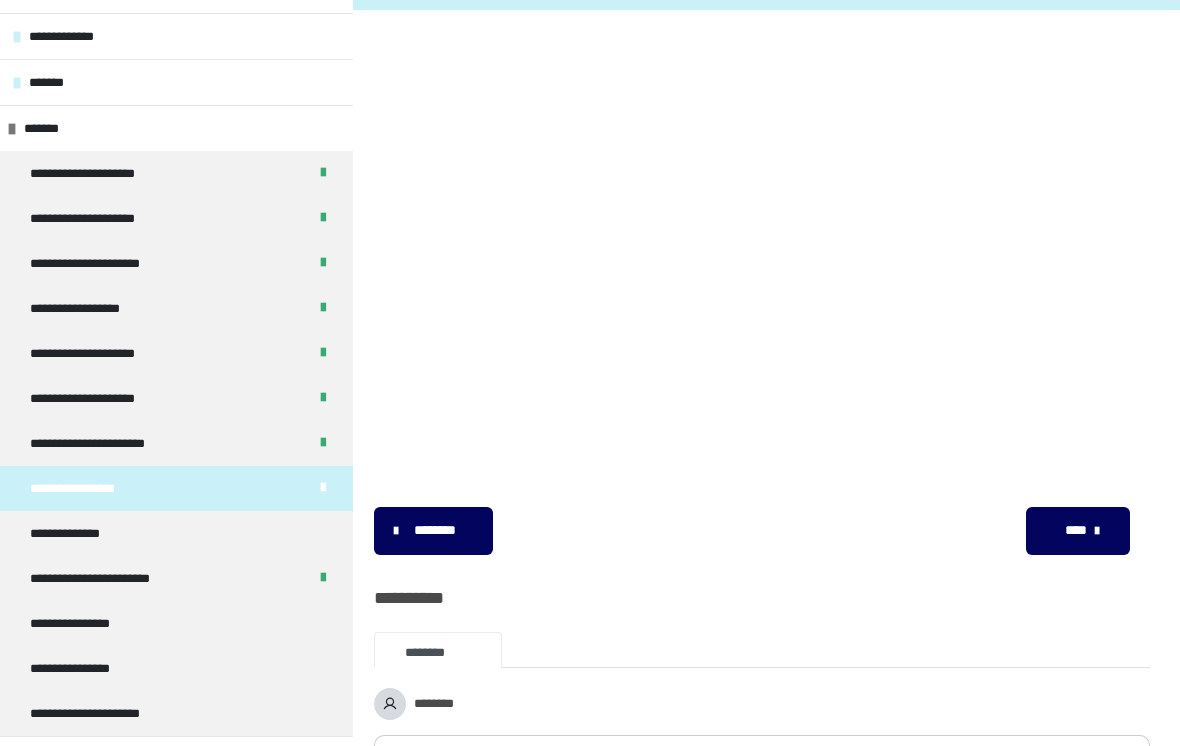 click on "**********" at bounding box center [176, 533] 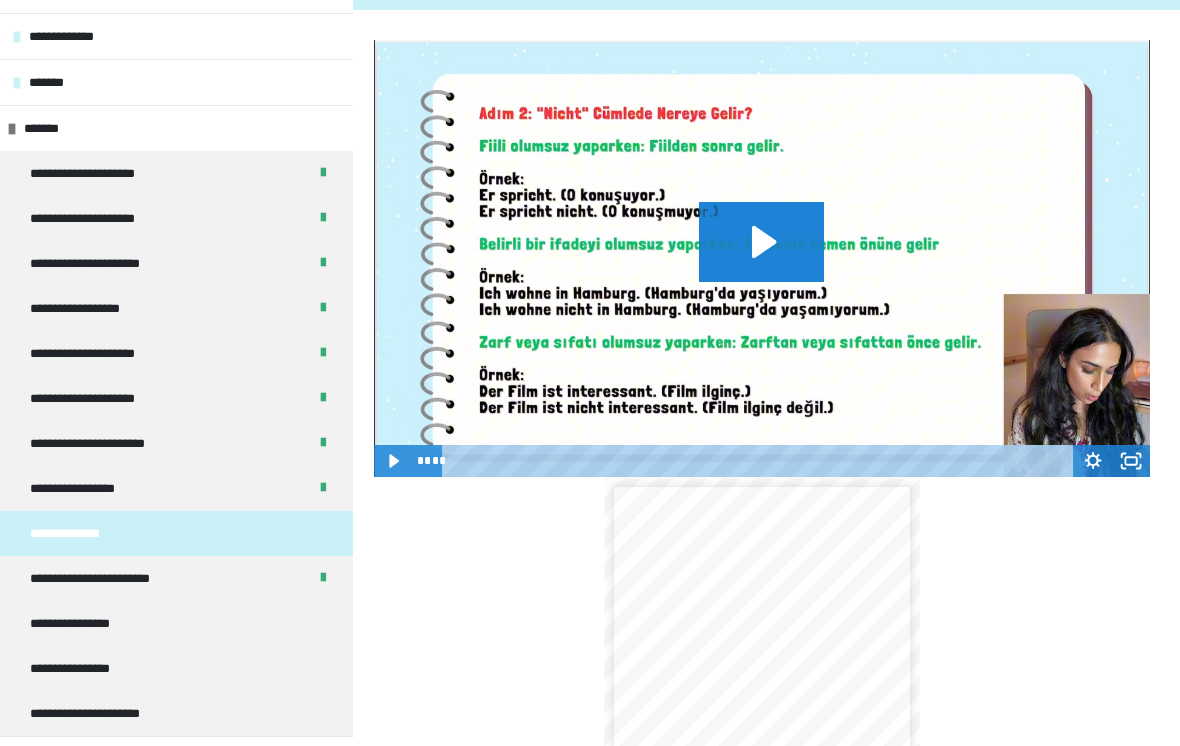 click 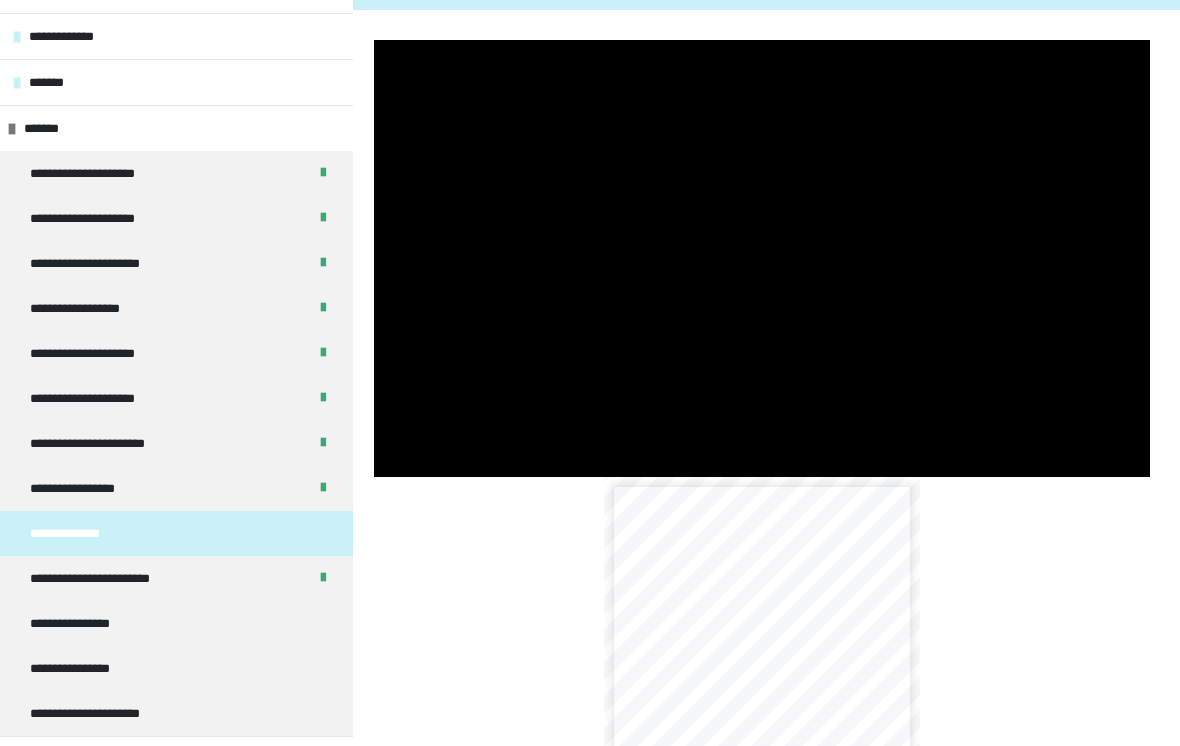 click at bounding box center (762, 258) 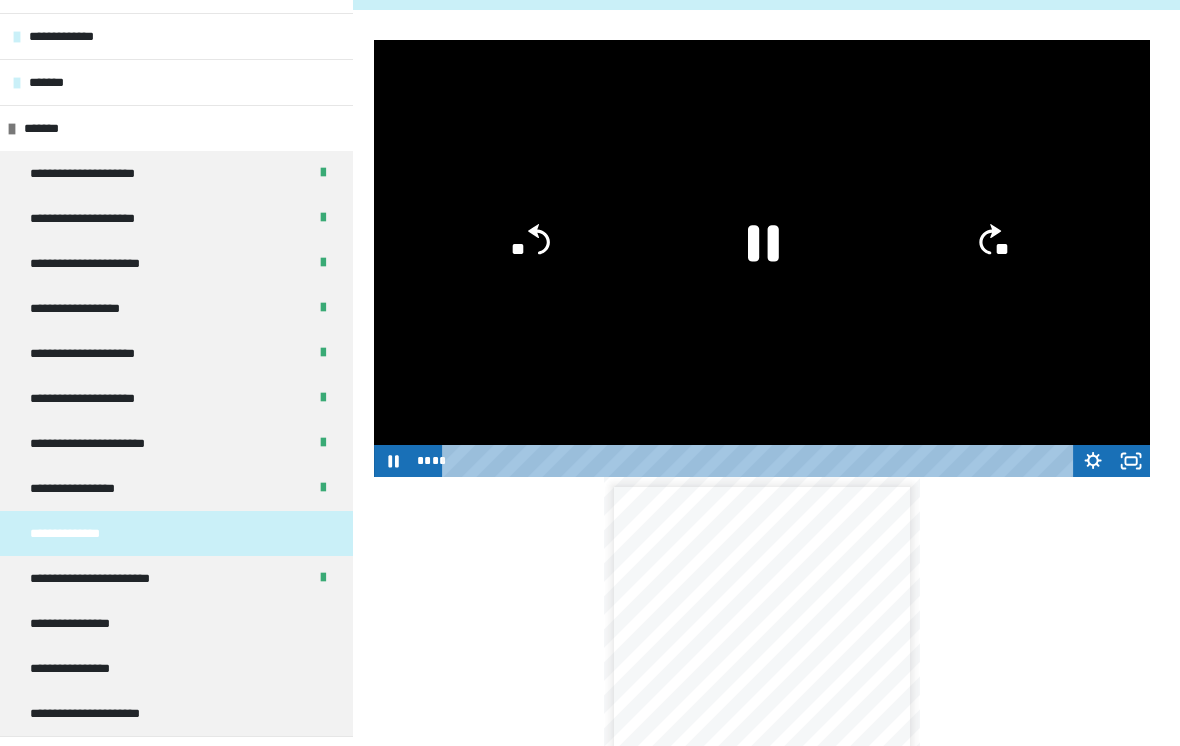 click 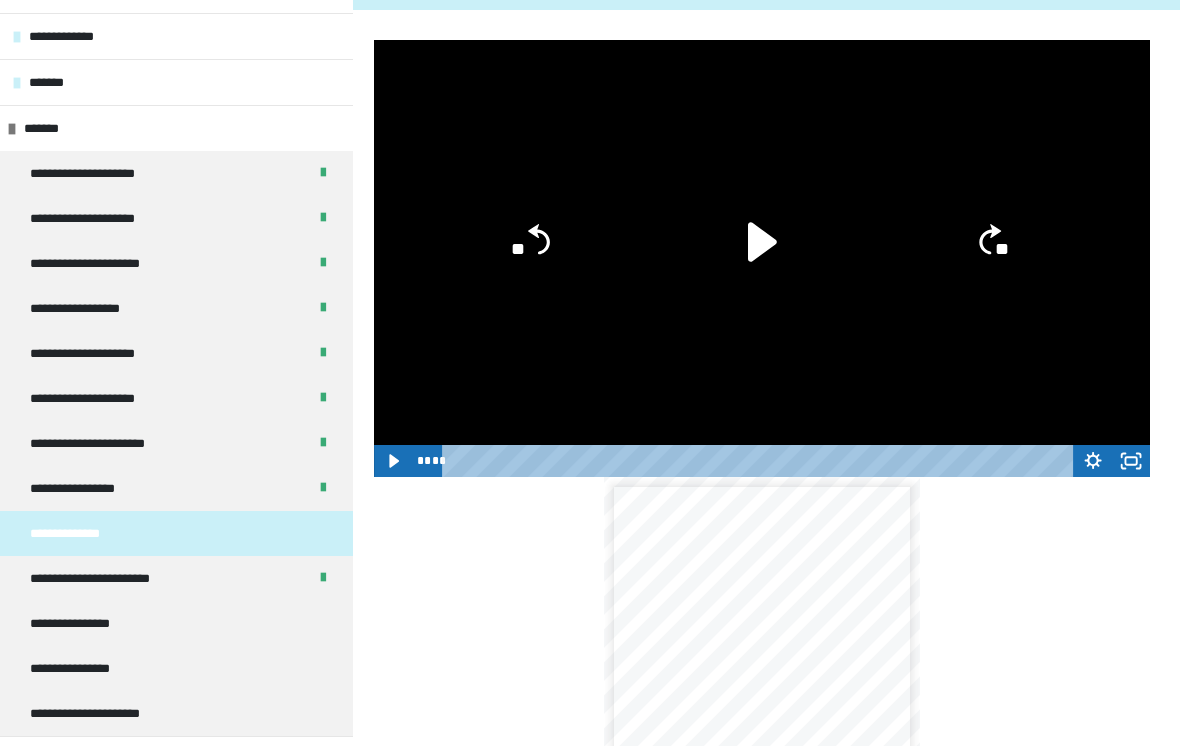 click 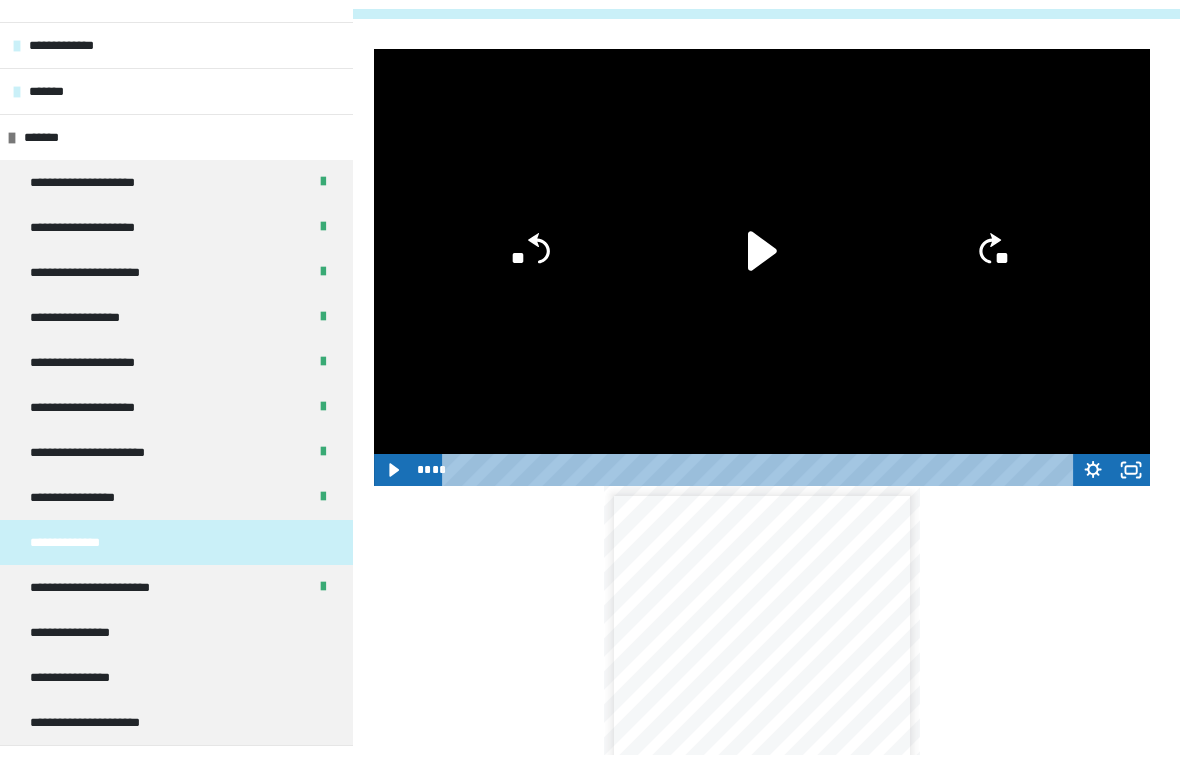 scroll, scrollTop: 24, scrollLeft: 0, axis: vertical 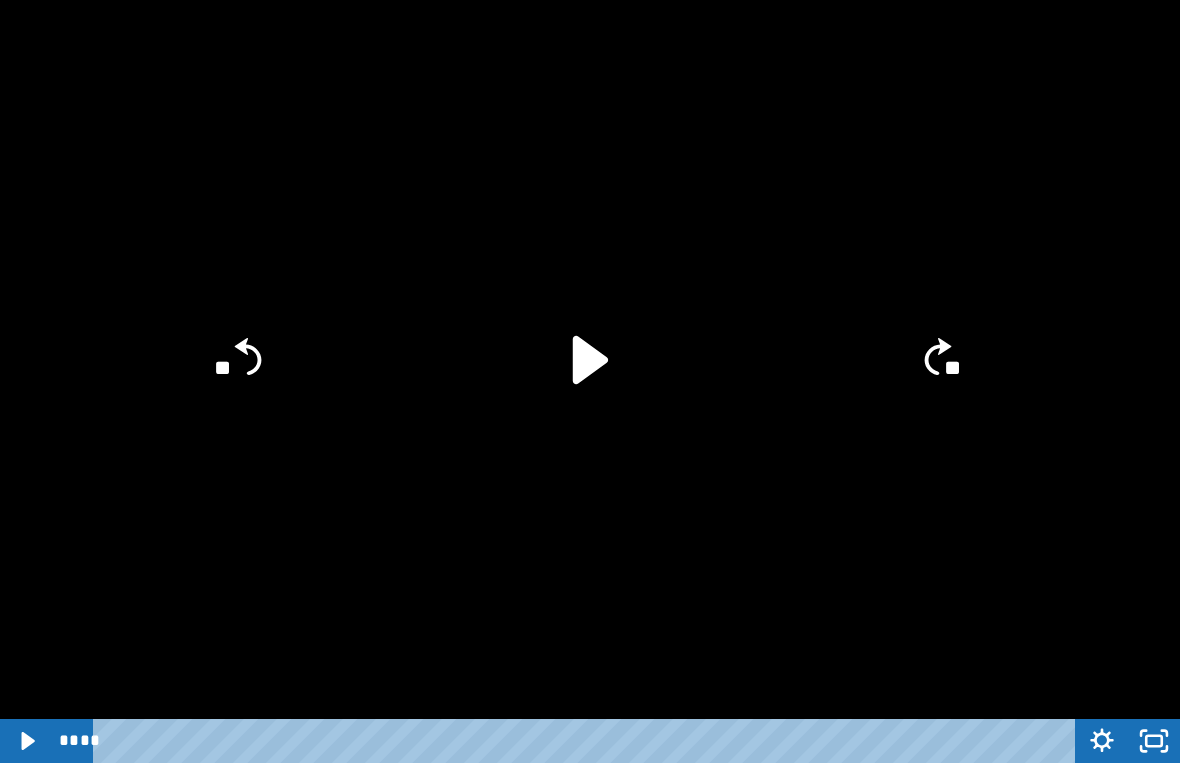 click 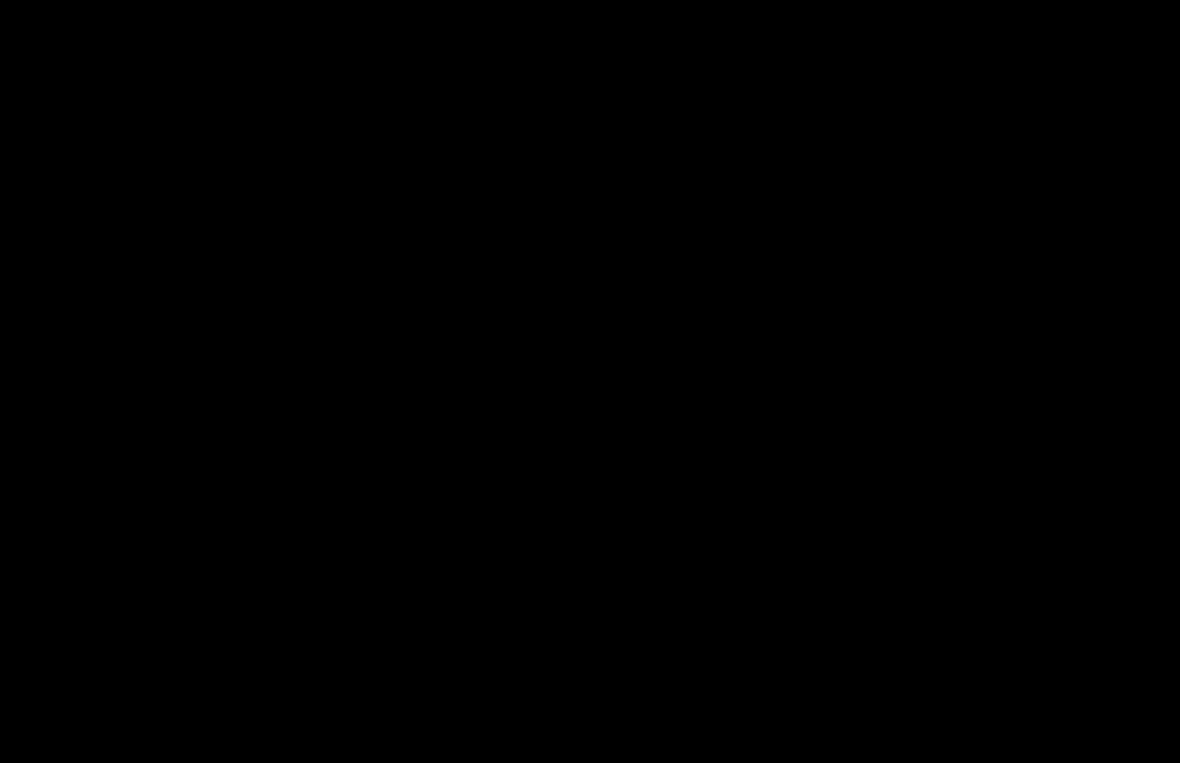 click at bounding box center [590, 381] 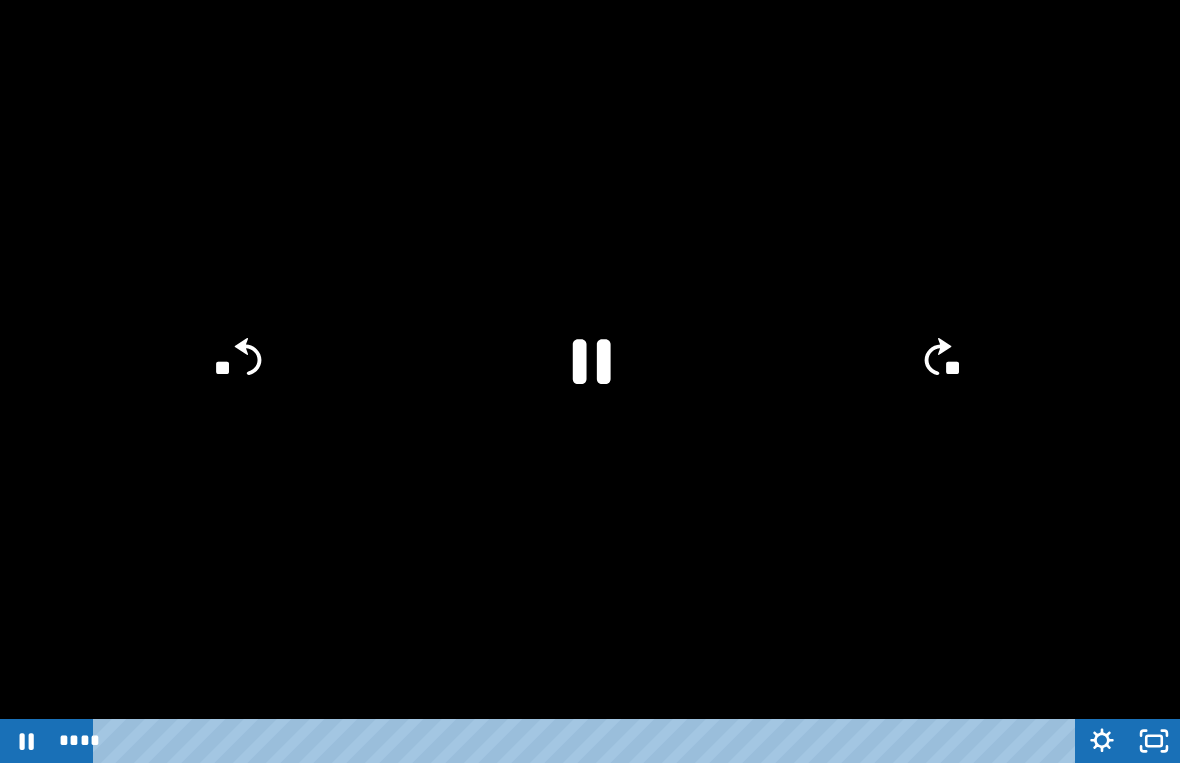 click 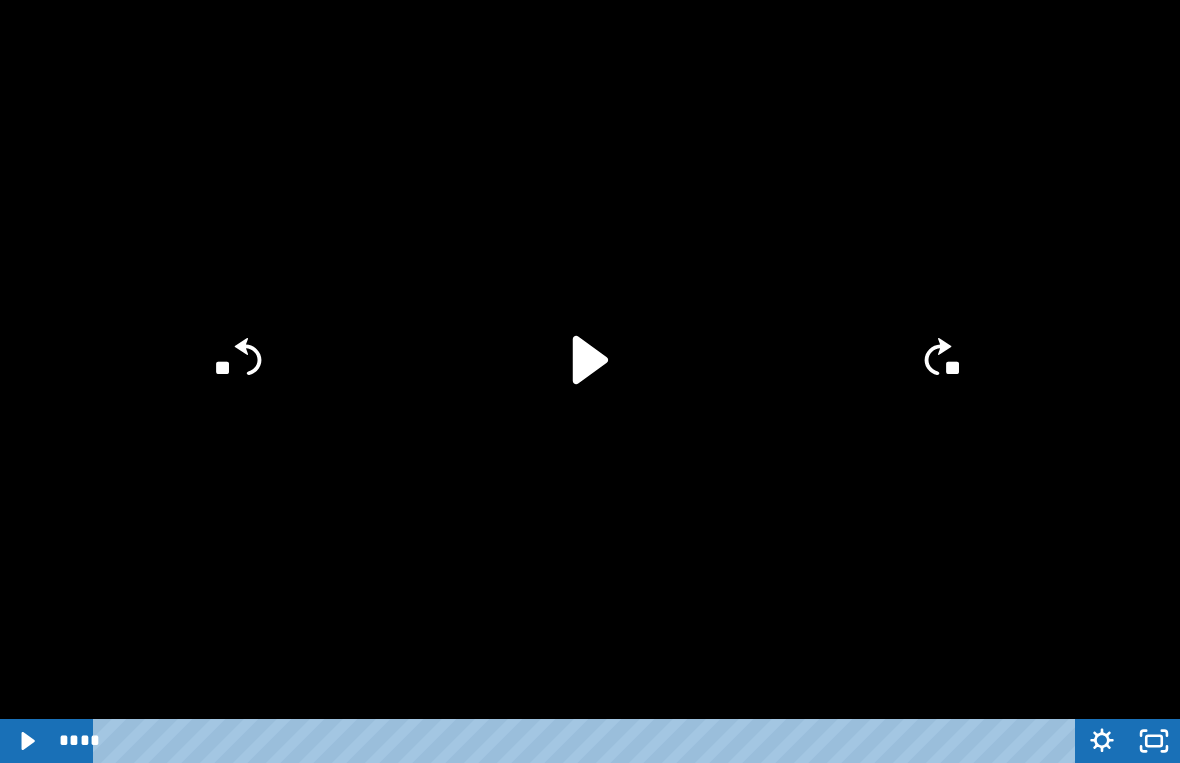 click 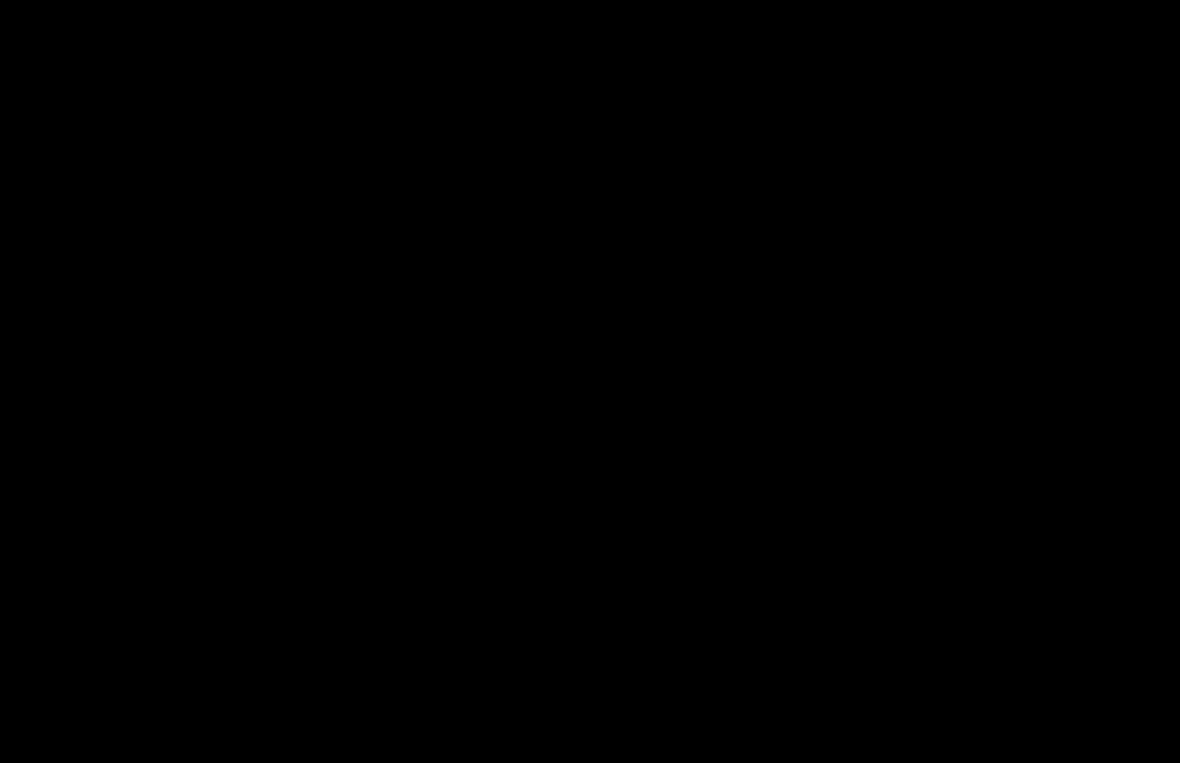 click at bounding box center (590, 381) 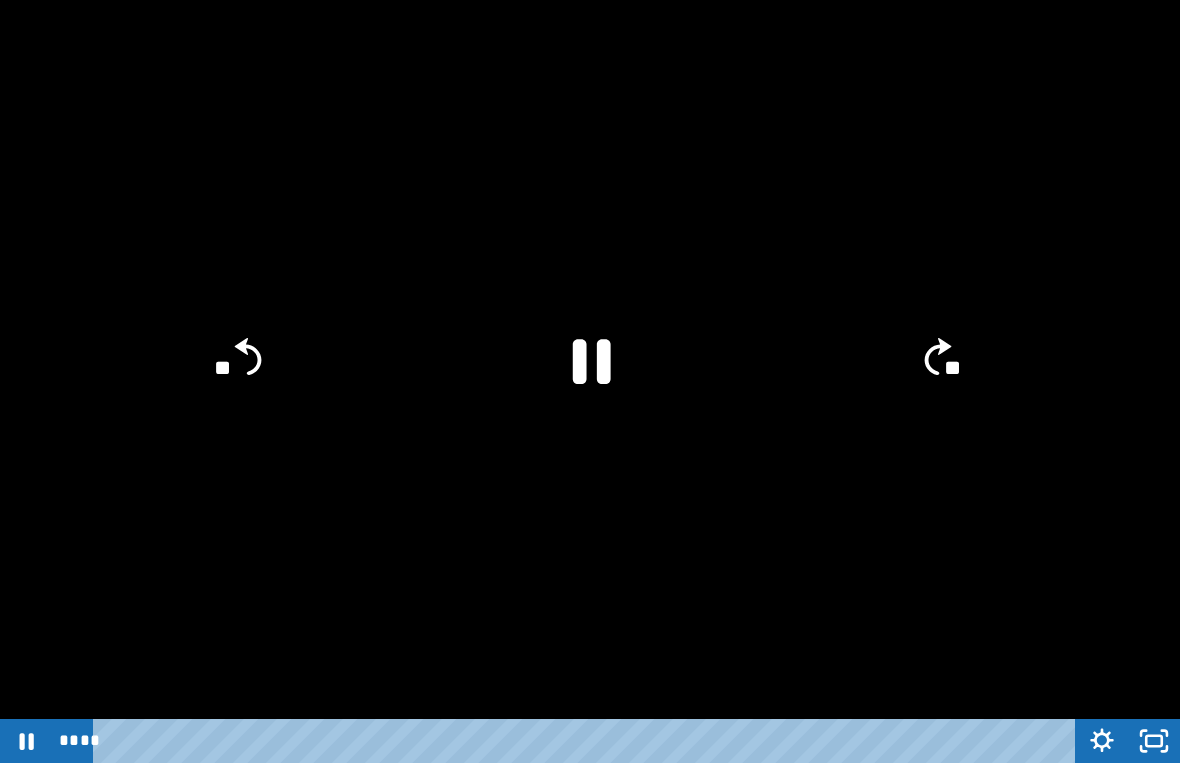 click 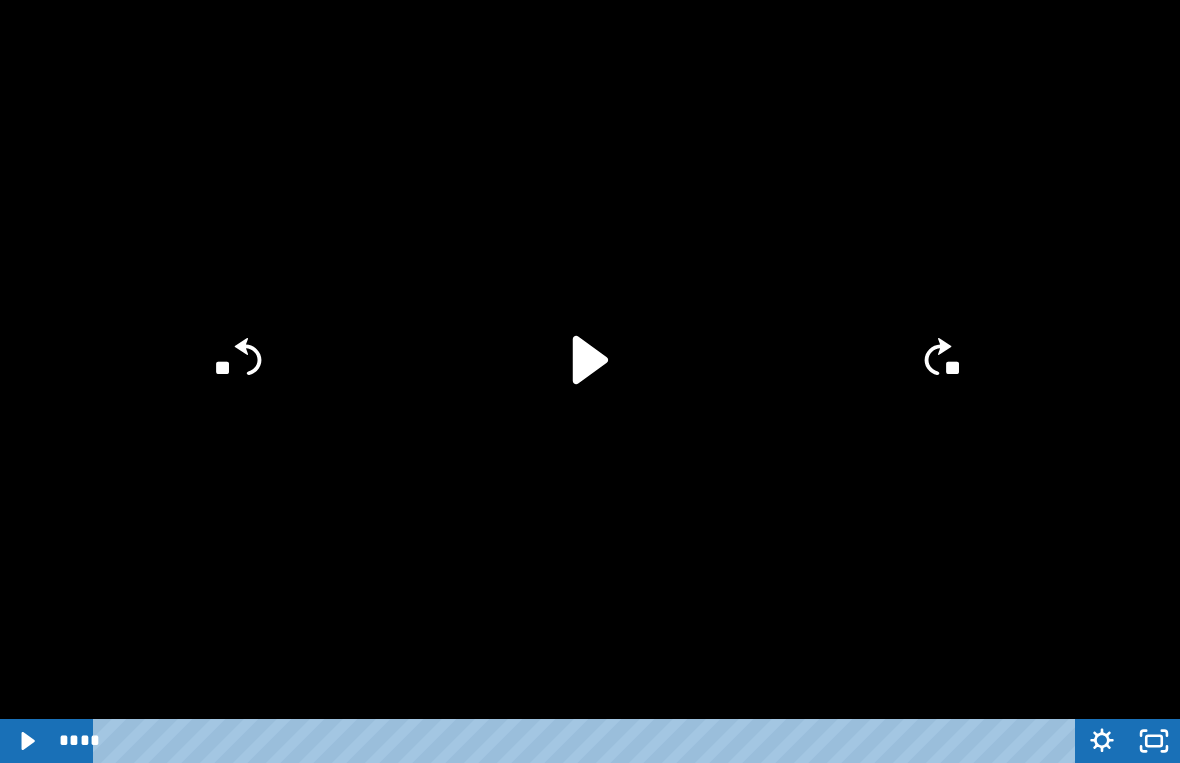 click at bounding box center [590, 381] 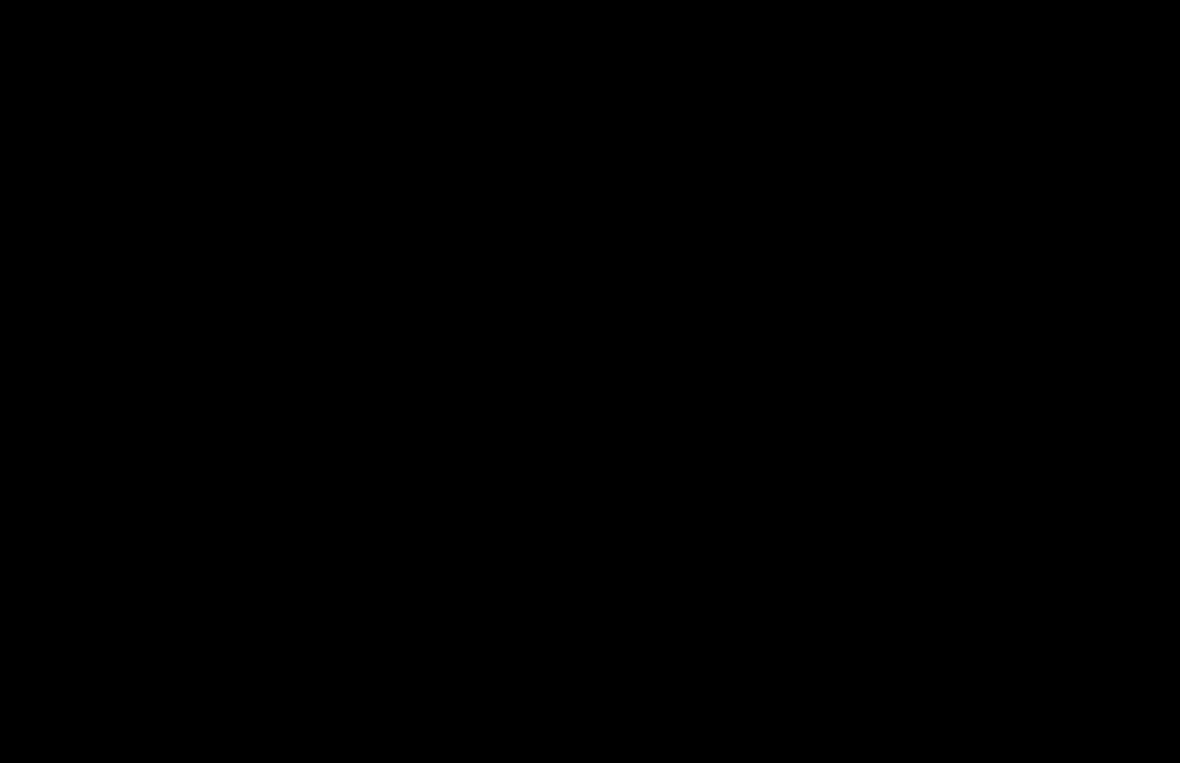 click at bounding box center (590, 381) 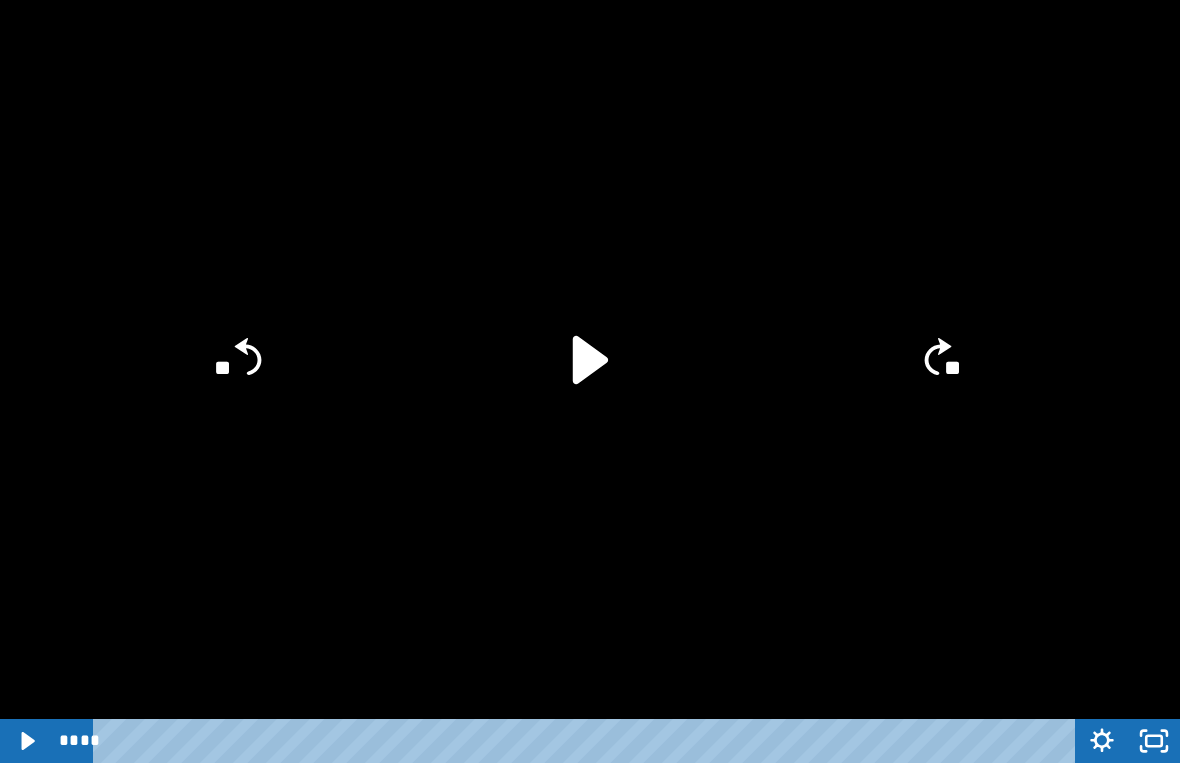 click at bounding box center [590, 381] 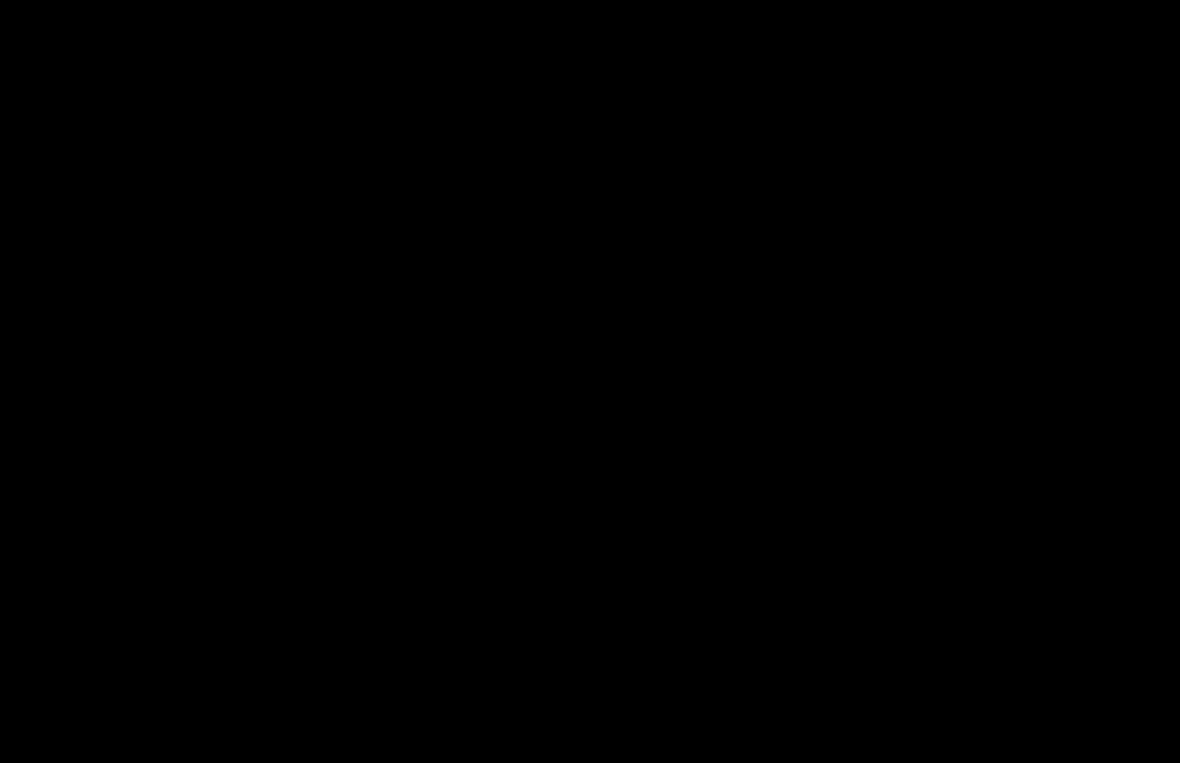 click at bounding box center [590, 381] 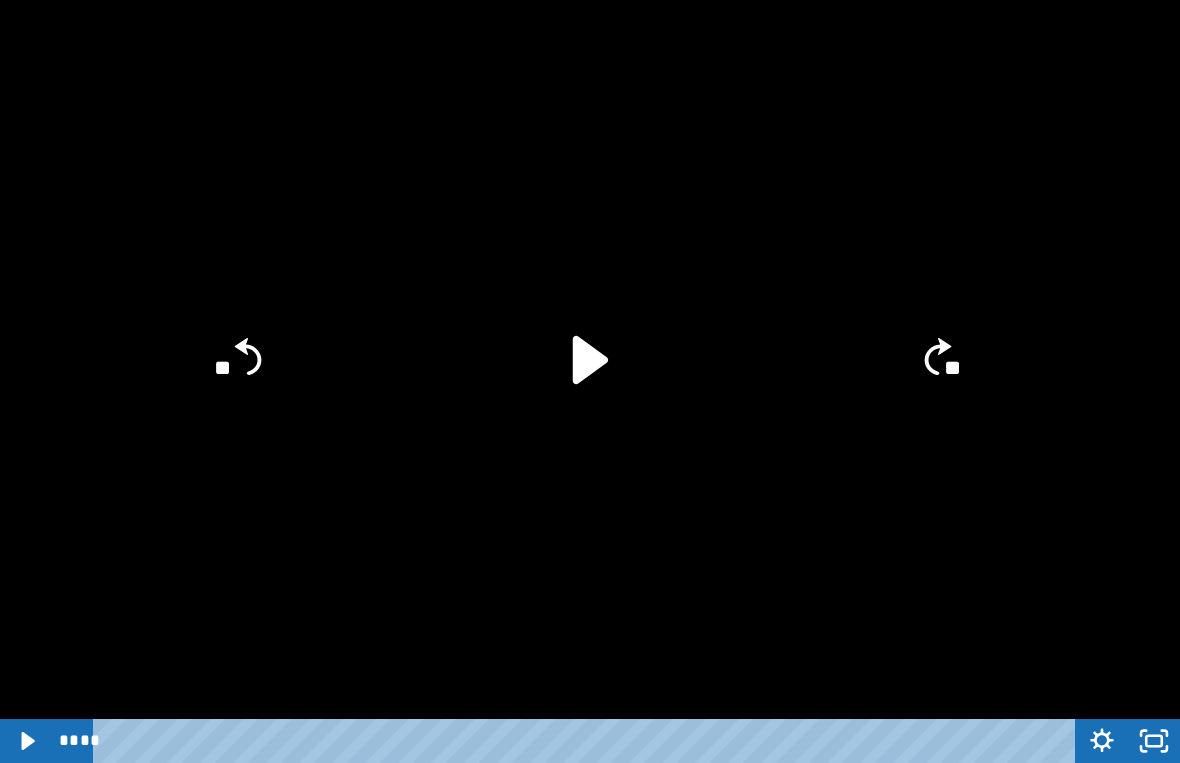 click at bounding box center (590, 381) 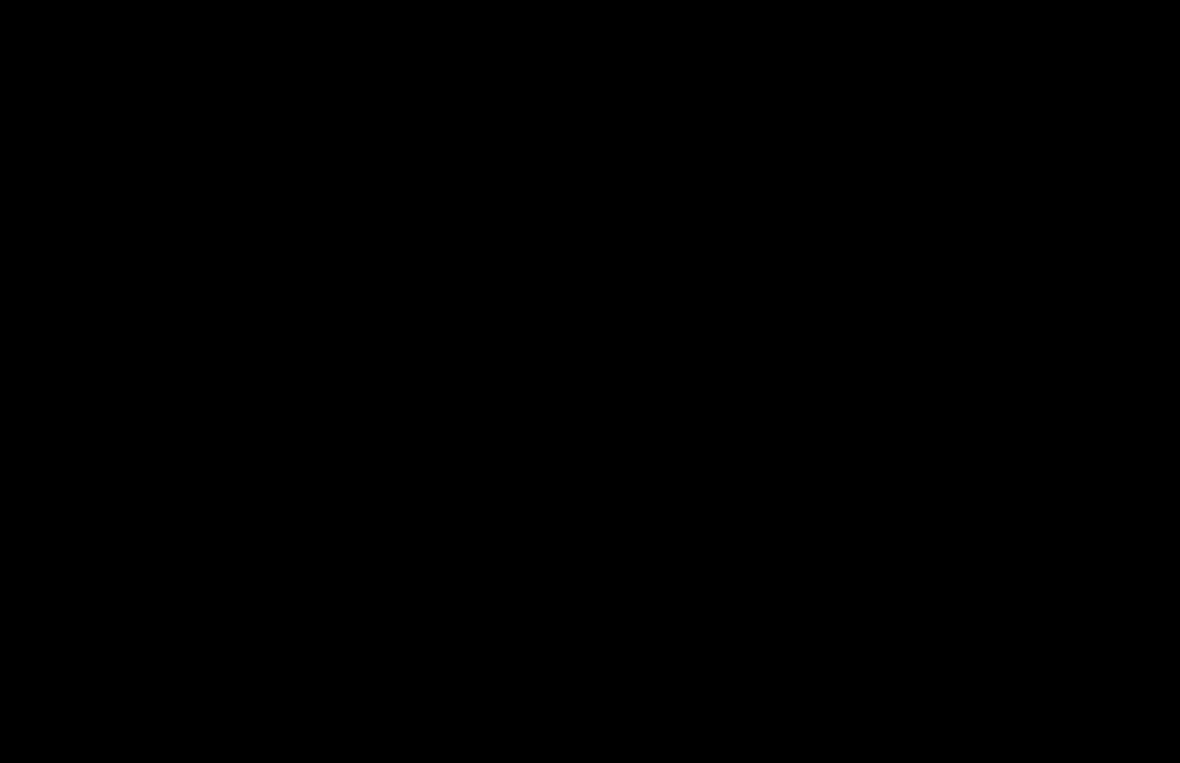 click at bounding box center (590, 381) 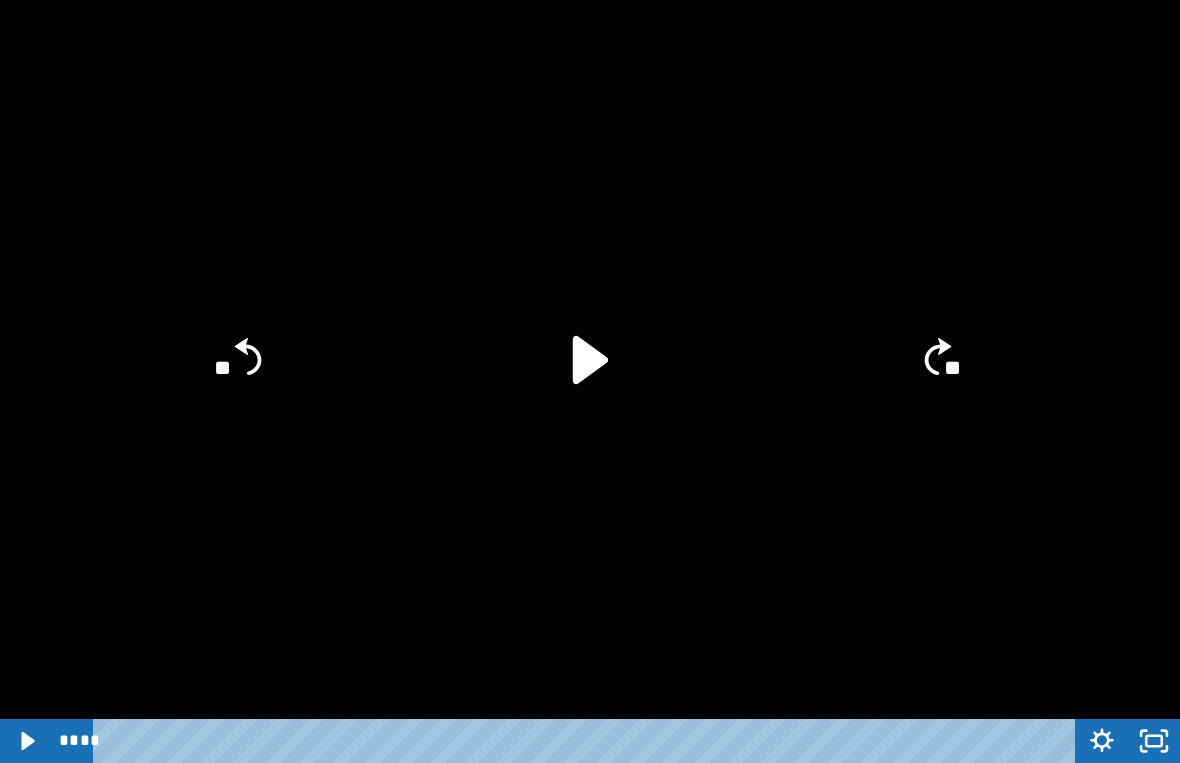 click 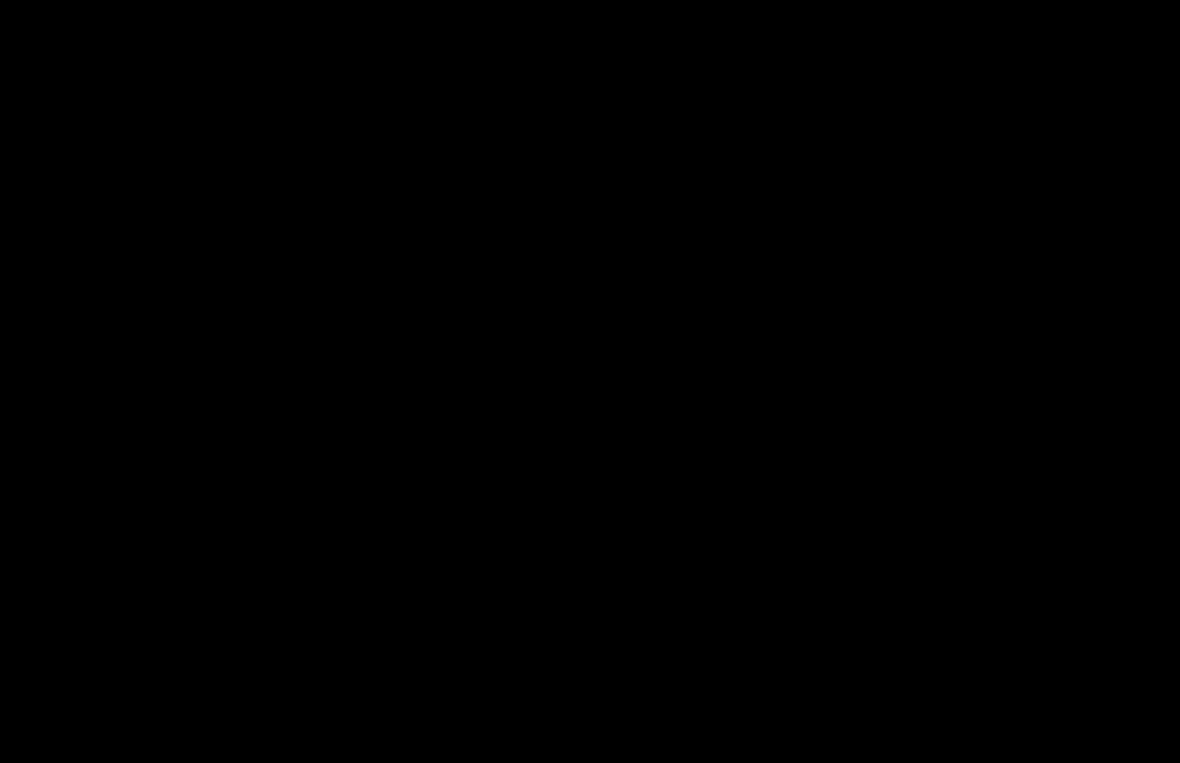 click at bounding box center (590, 381) 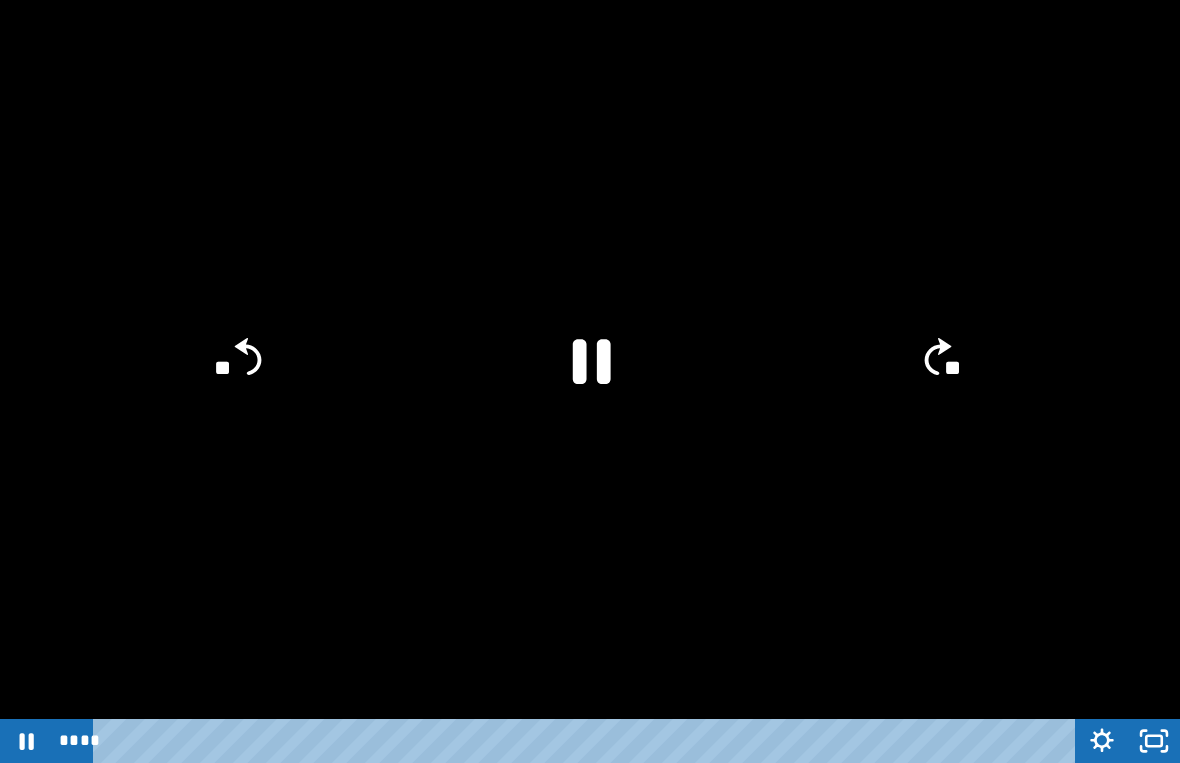 click 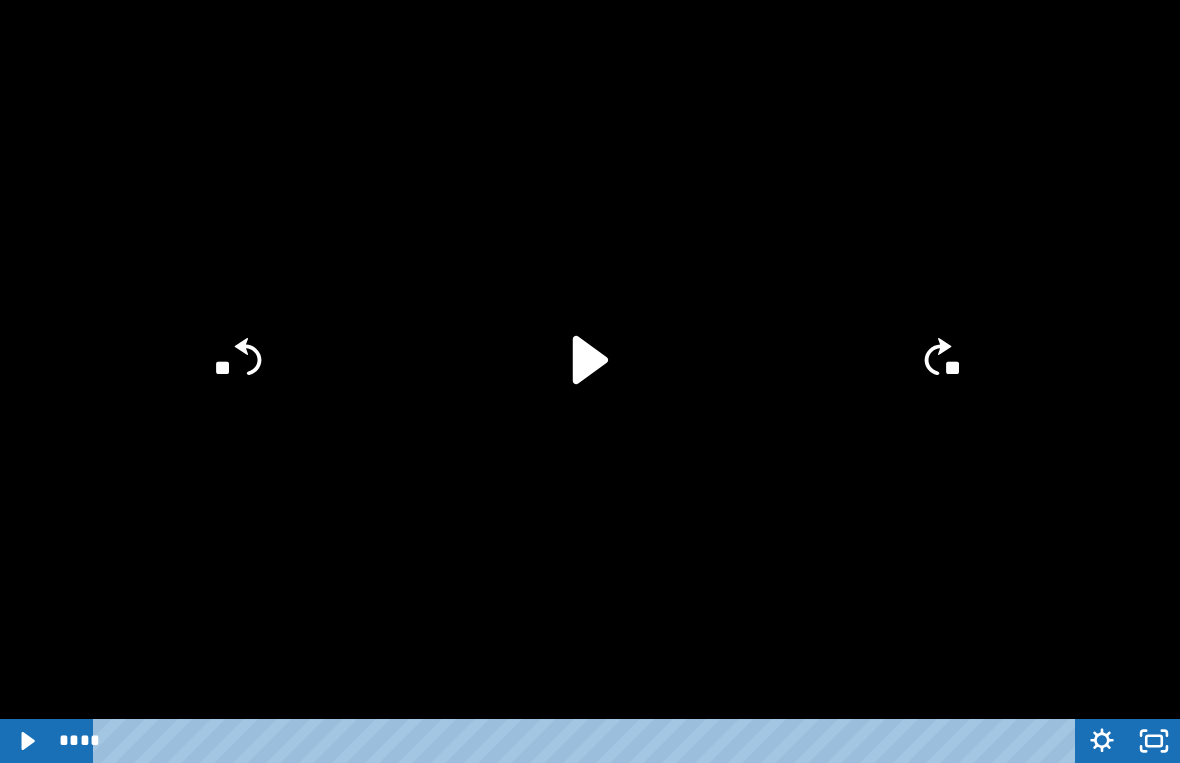 click at bounding box center (590, 381) 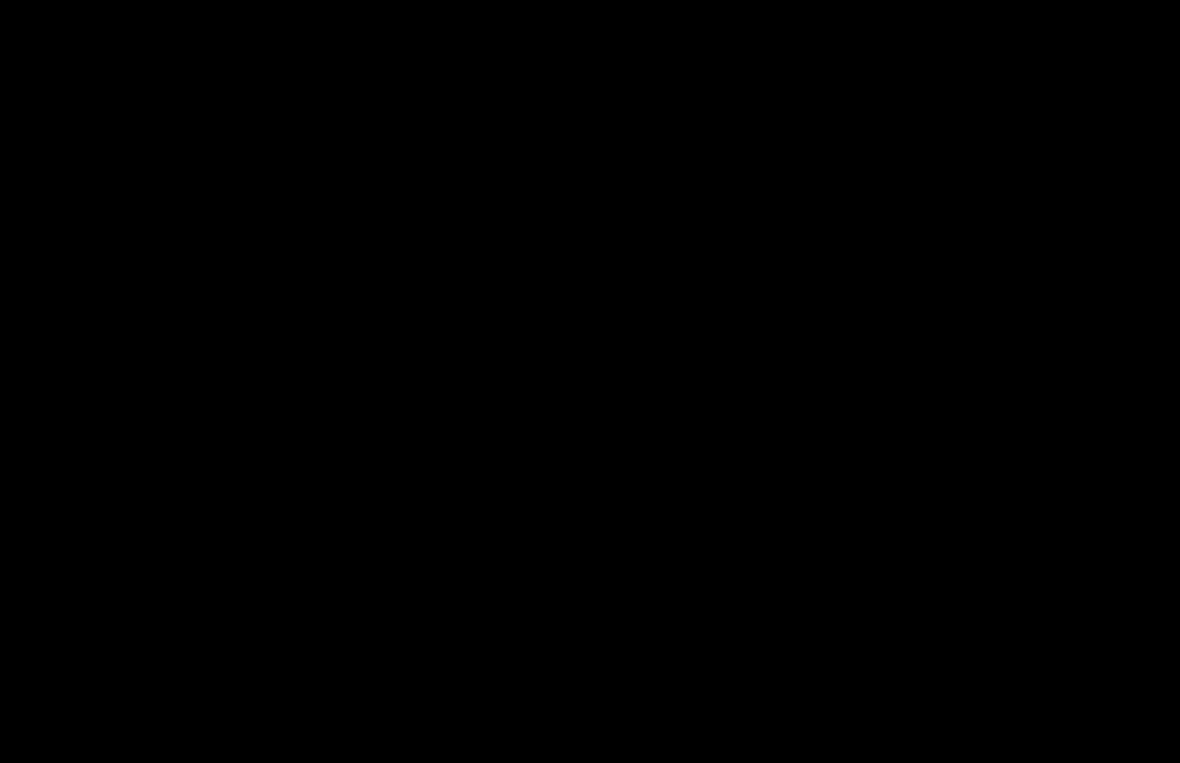 click at bounding box center (590, 381) 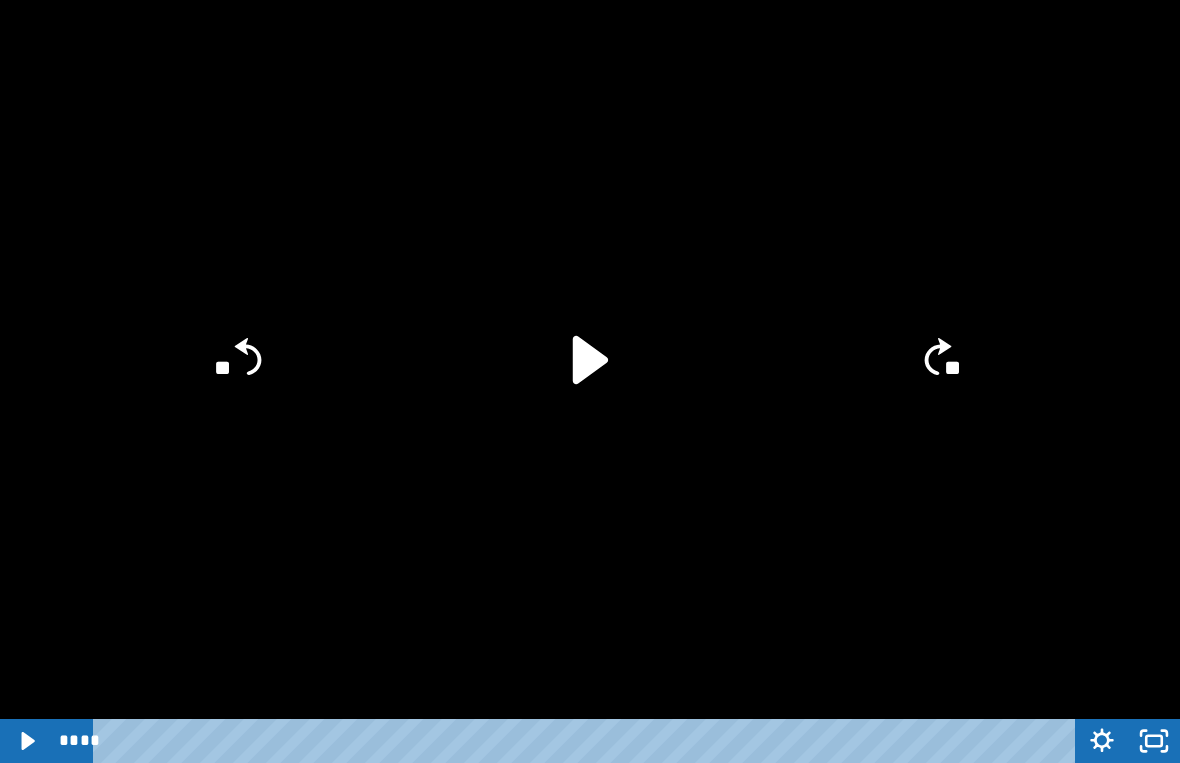 click at bounding box center [590, 381] 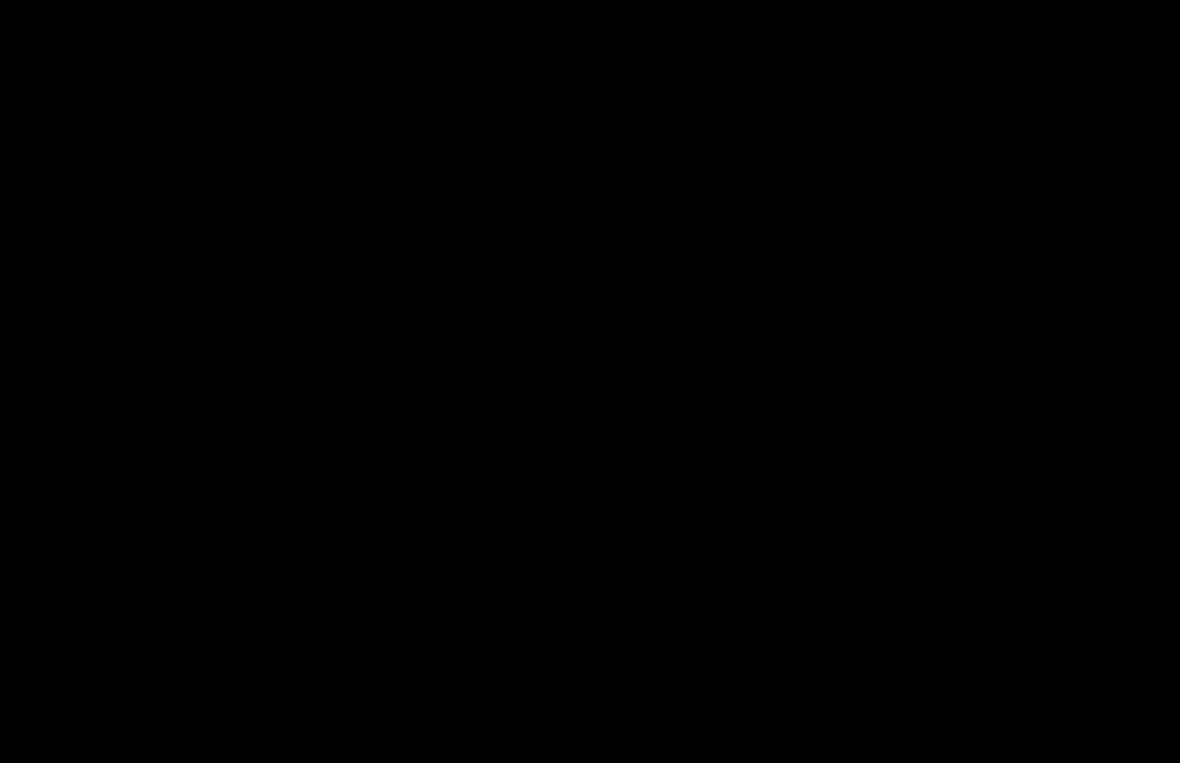 click at bounding box center (590, 381) 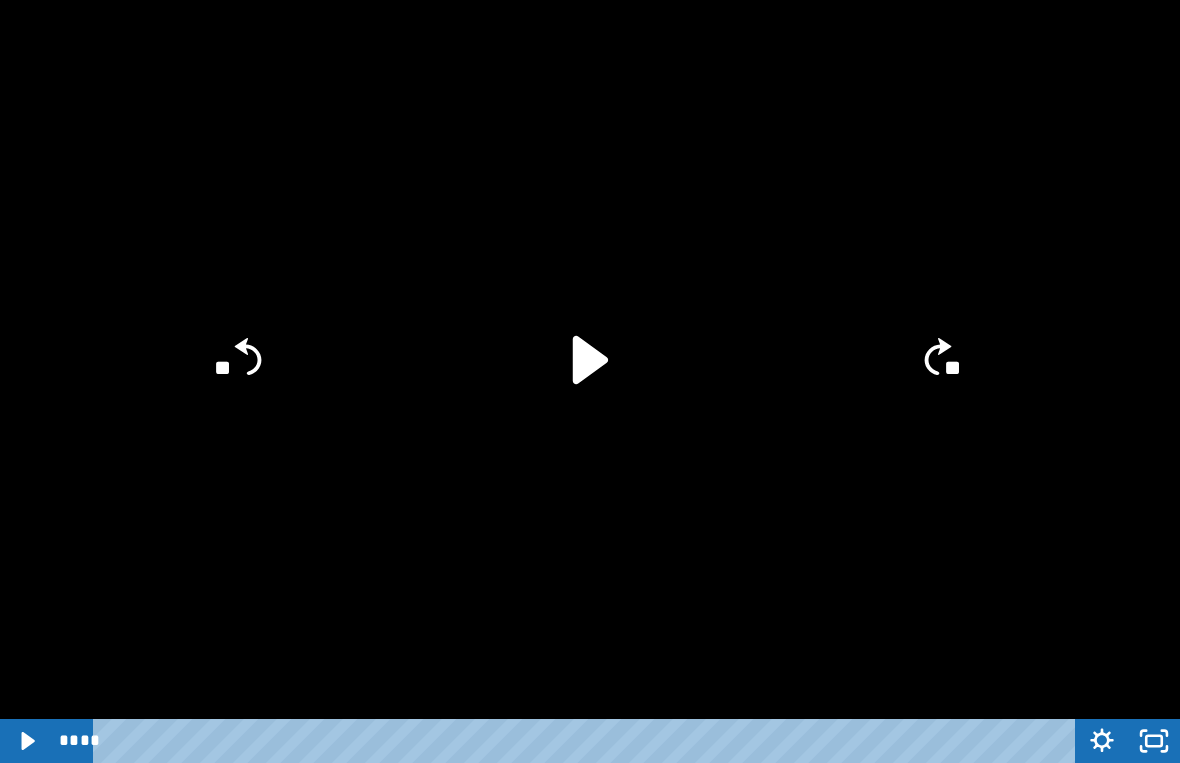 click on "**" 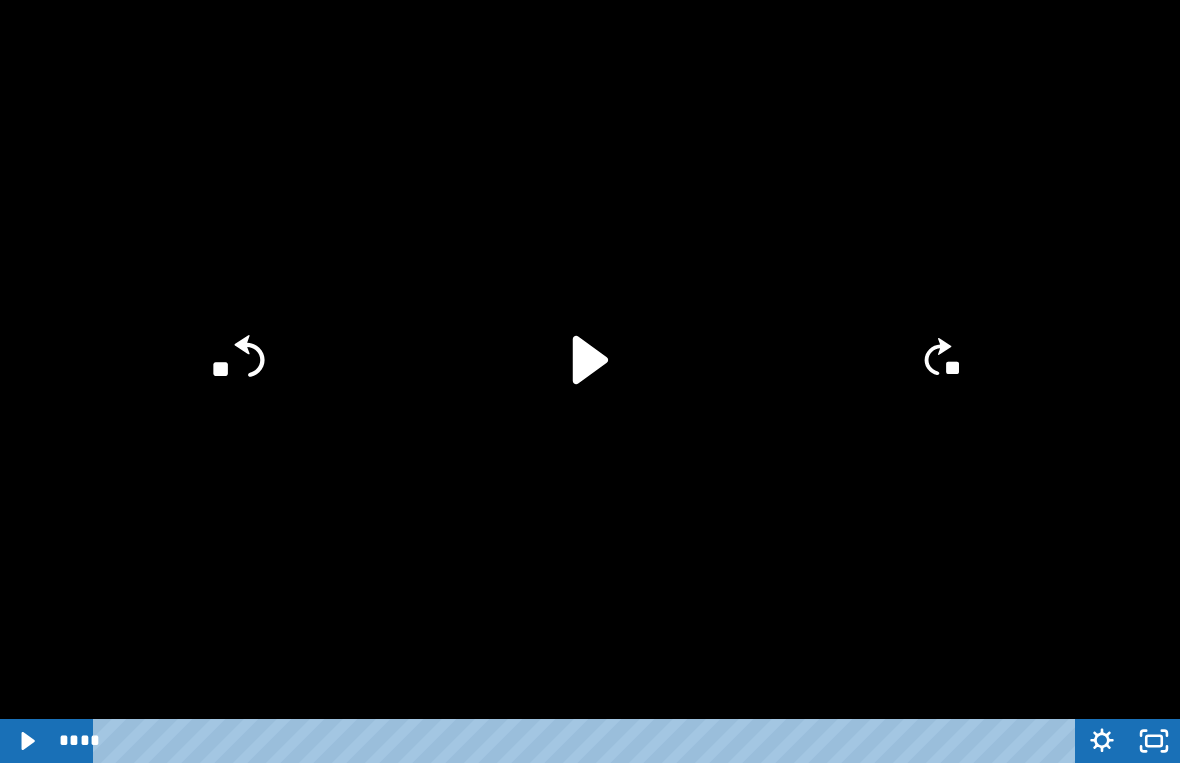 click on "**" 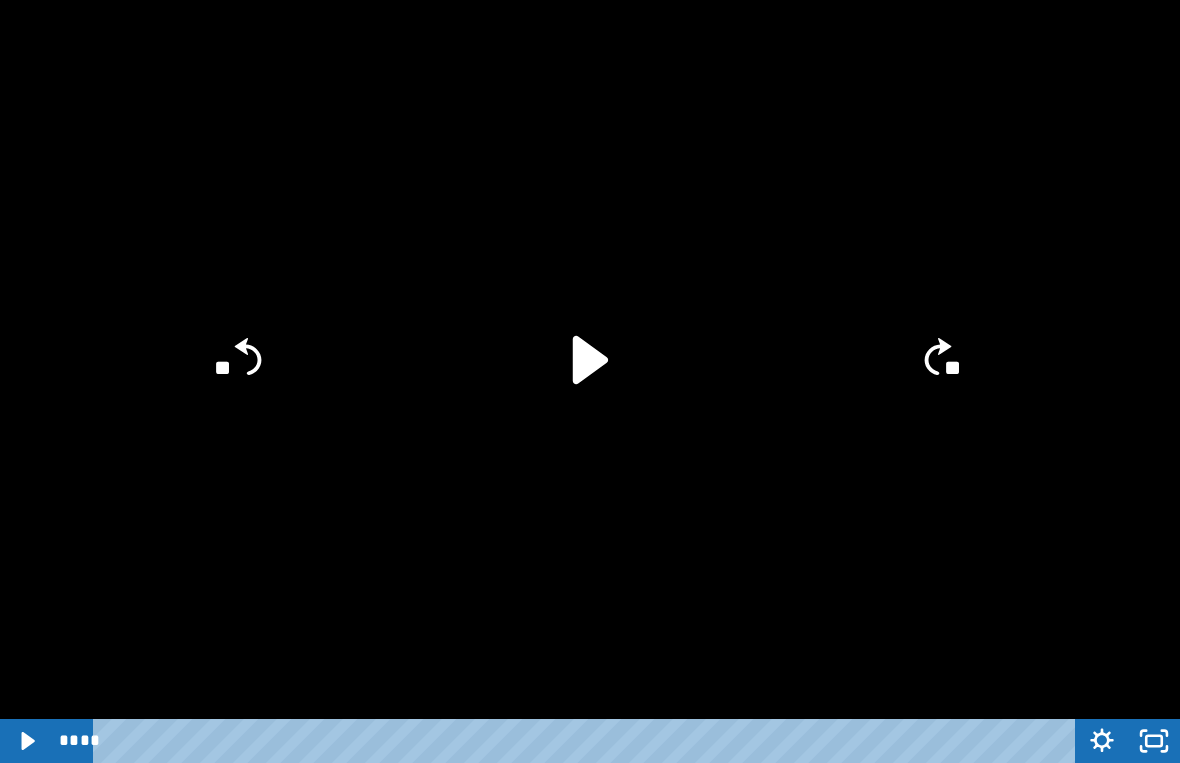 click 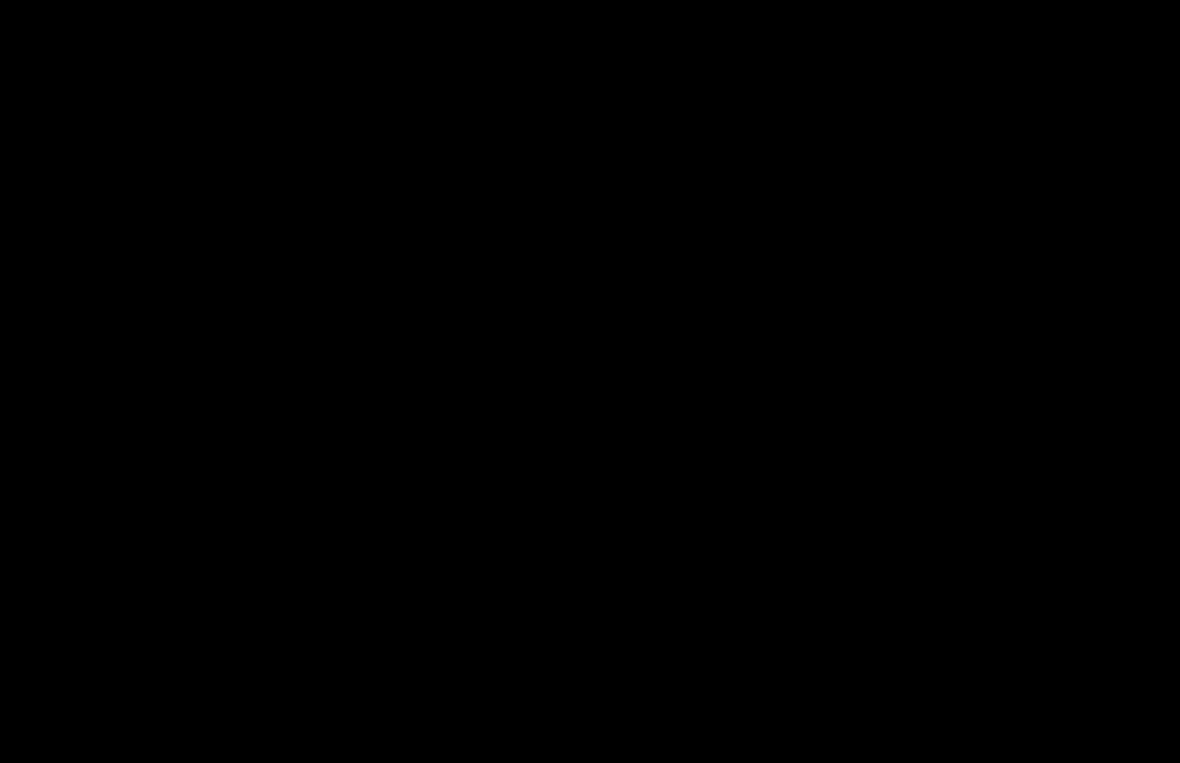 click at bounding box center [590, 381] 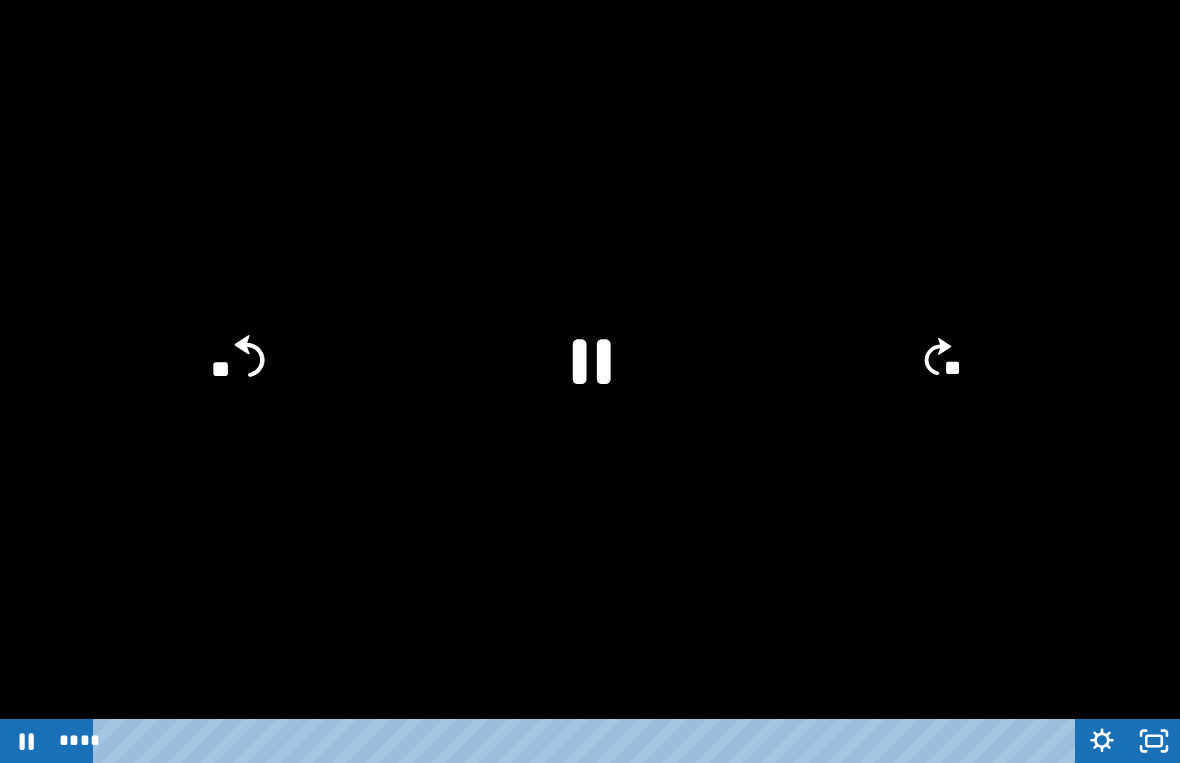click on "**" 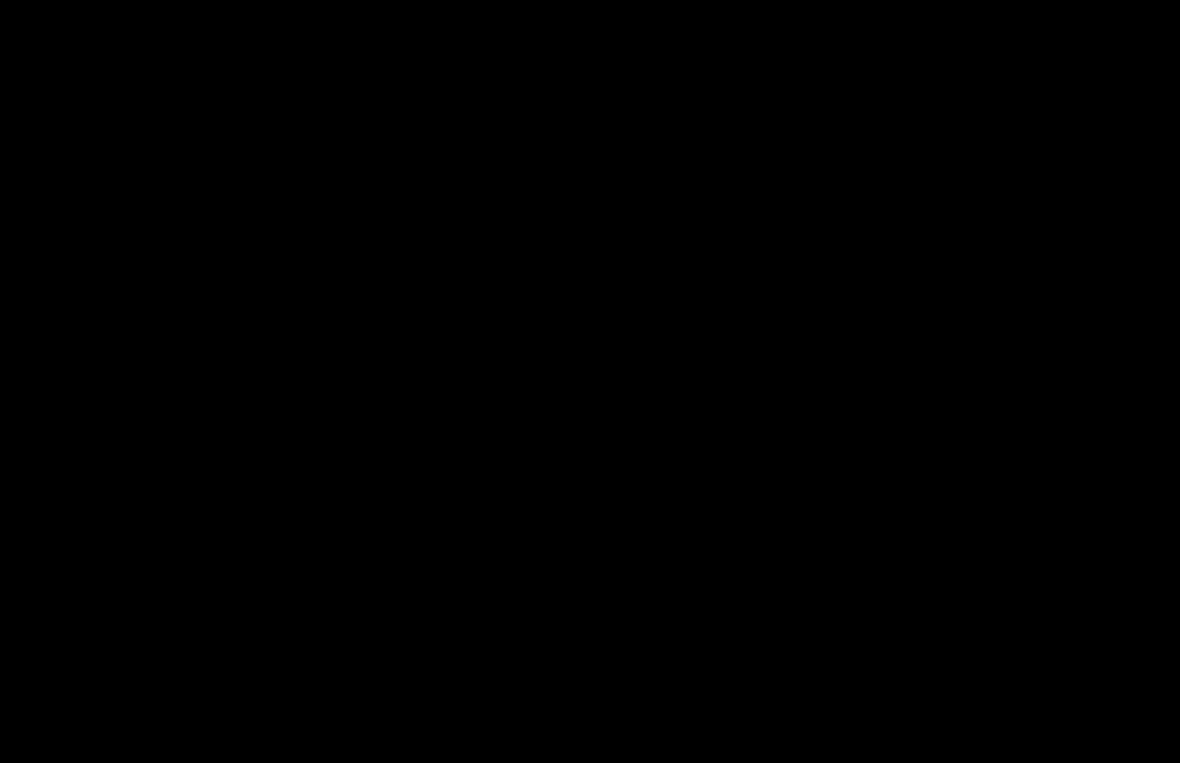 click at bounding box center (590, 381) 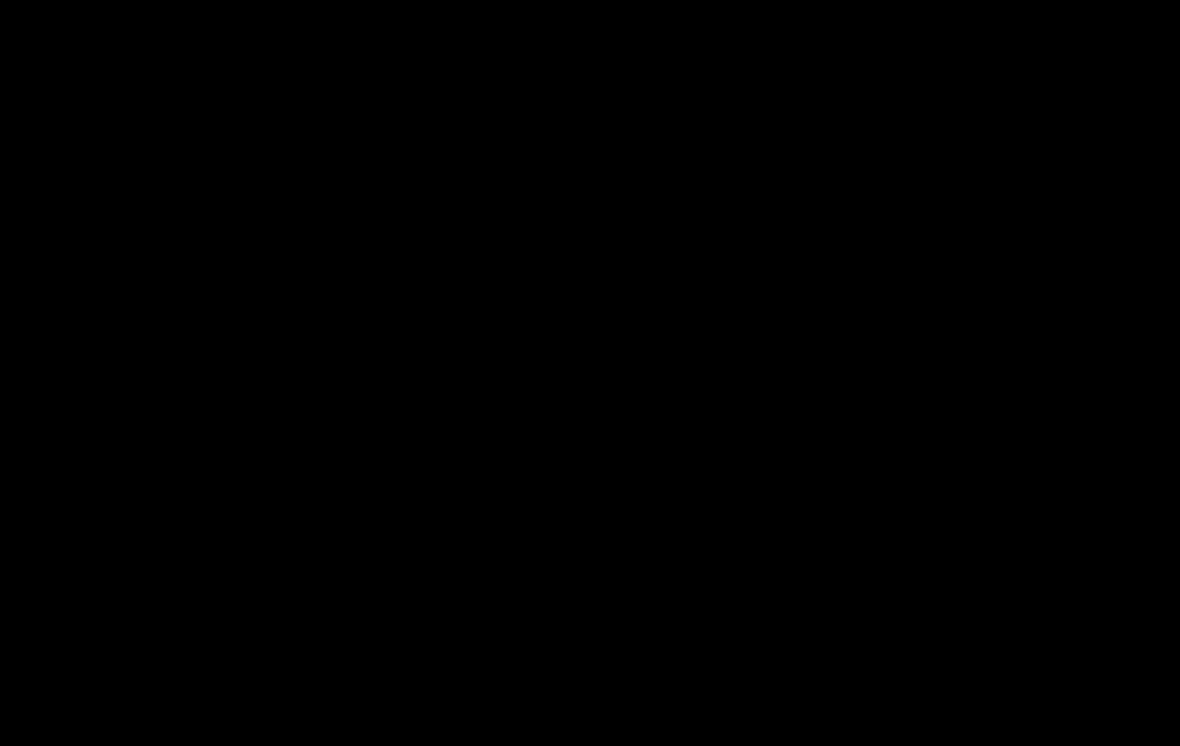 scroll, scrollTop: 599, scrollLeft: 0, axis: vertical 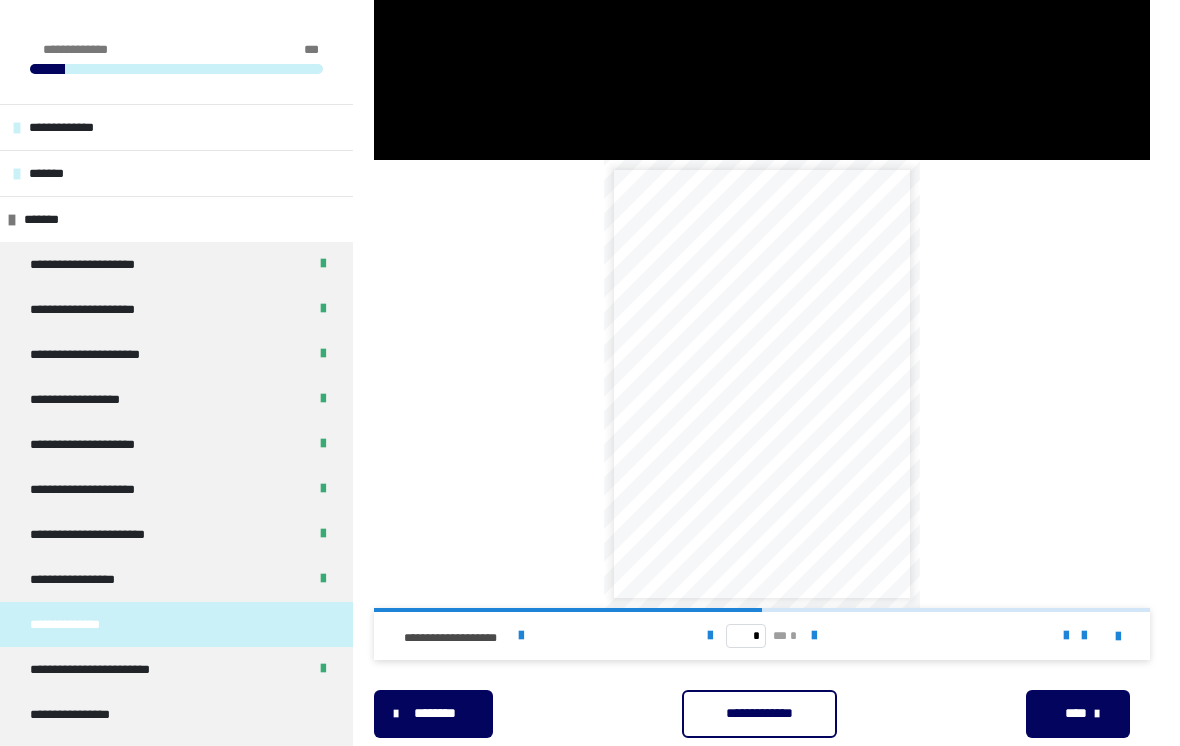 click at bounding box center [1048, 636] 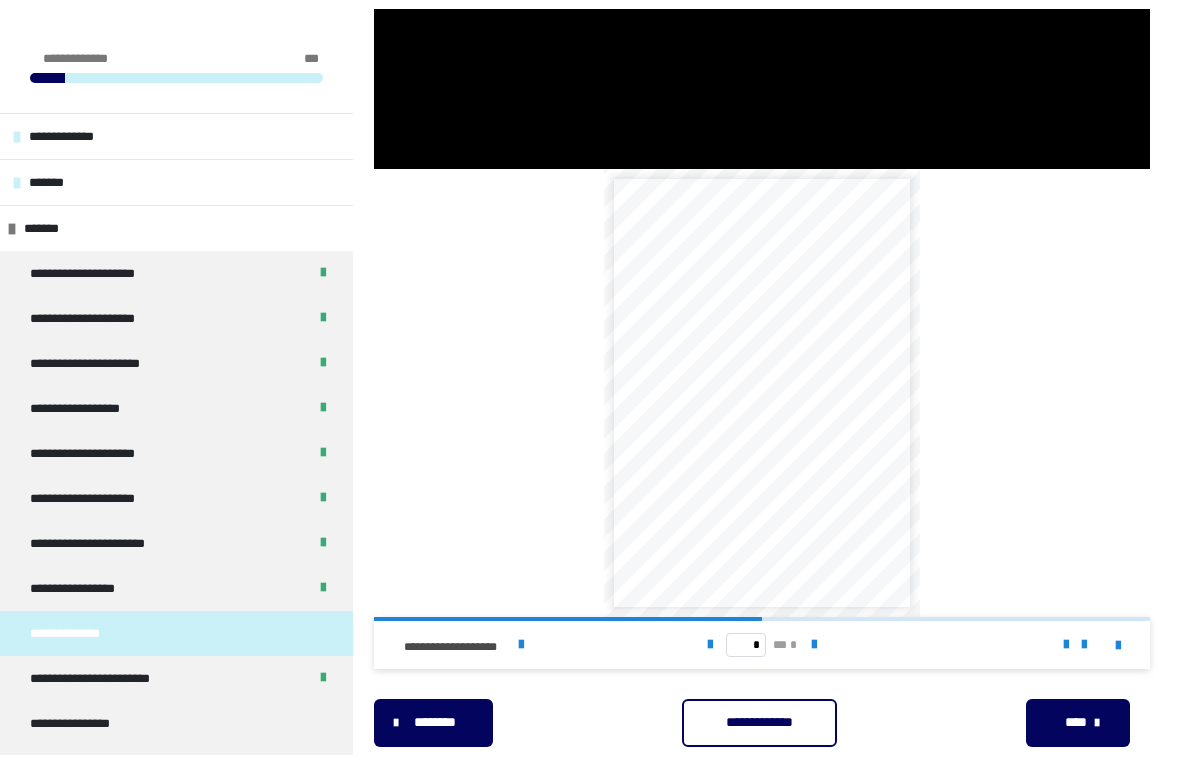 scroll, scrollTop: 24, scrollLeft: 0, axis: vertical 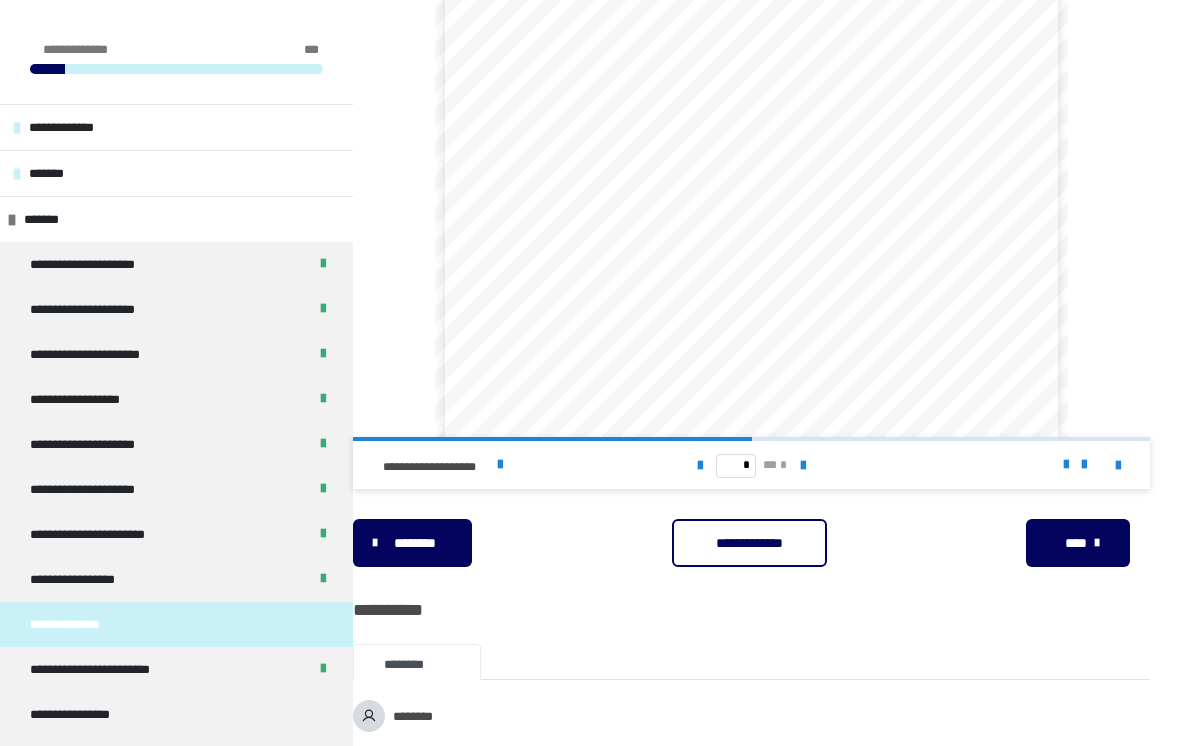 click at bounding box center (803, 466) 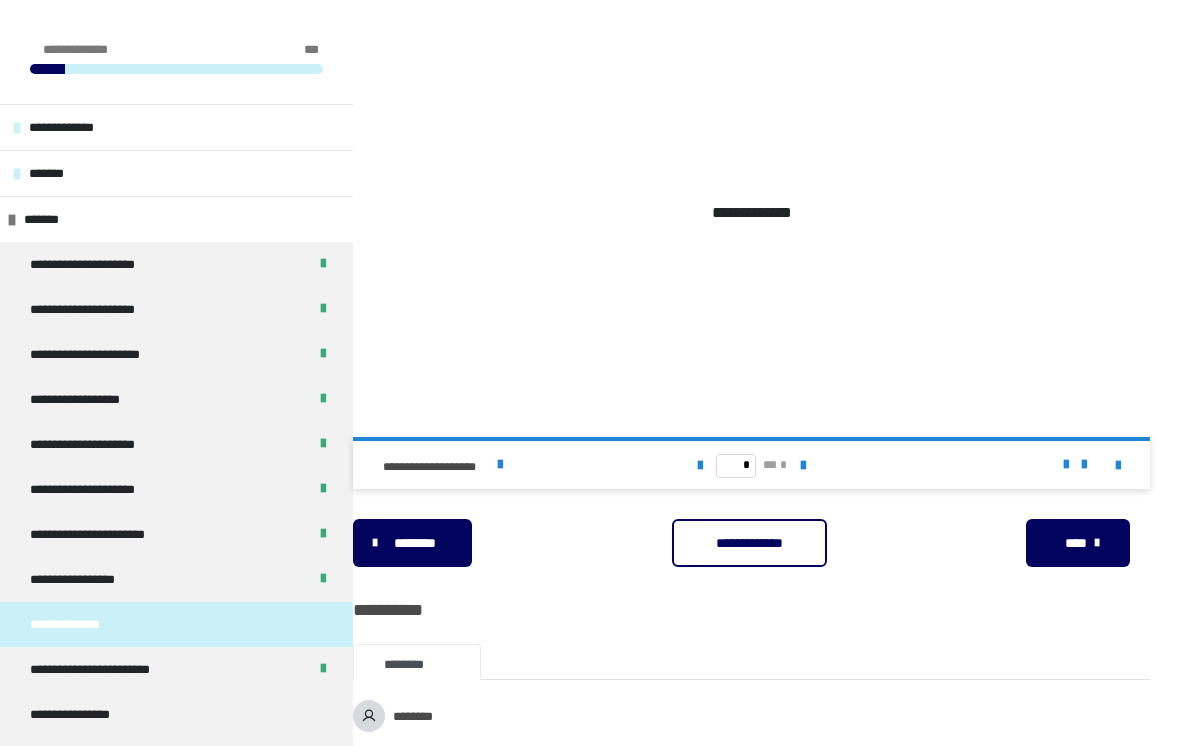 scroll, scrollTop: 0, scrollLeft: 0, axis: both 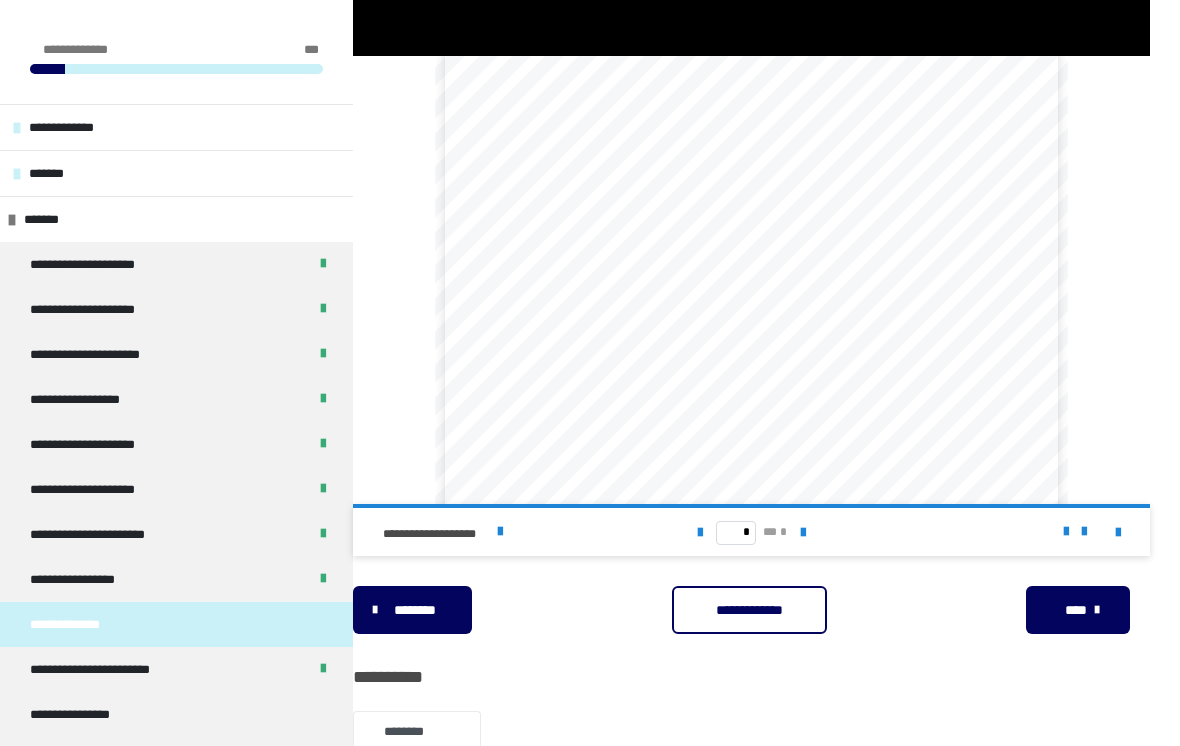 click at bounding box center (700, 533) 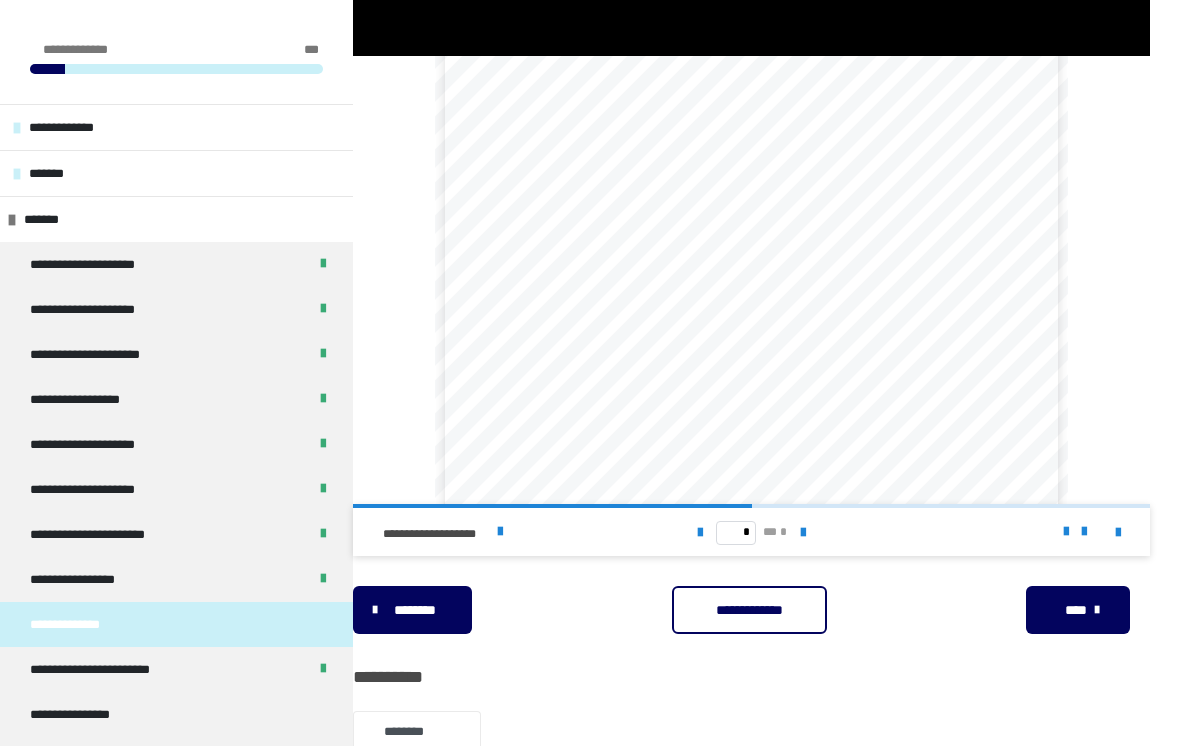 scroll, scrollTop: 158, scrollLeft: 0, axis: vertical 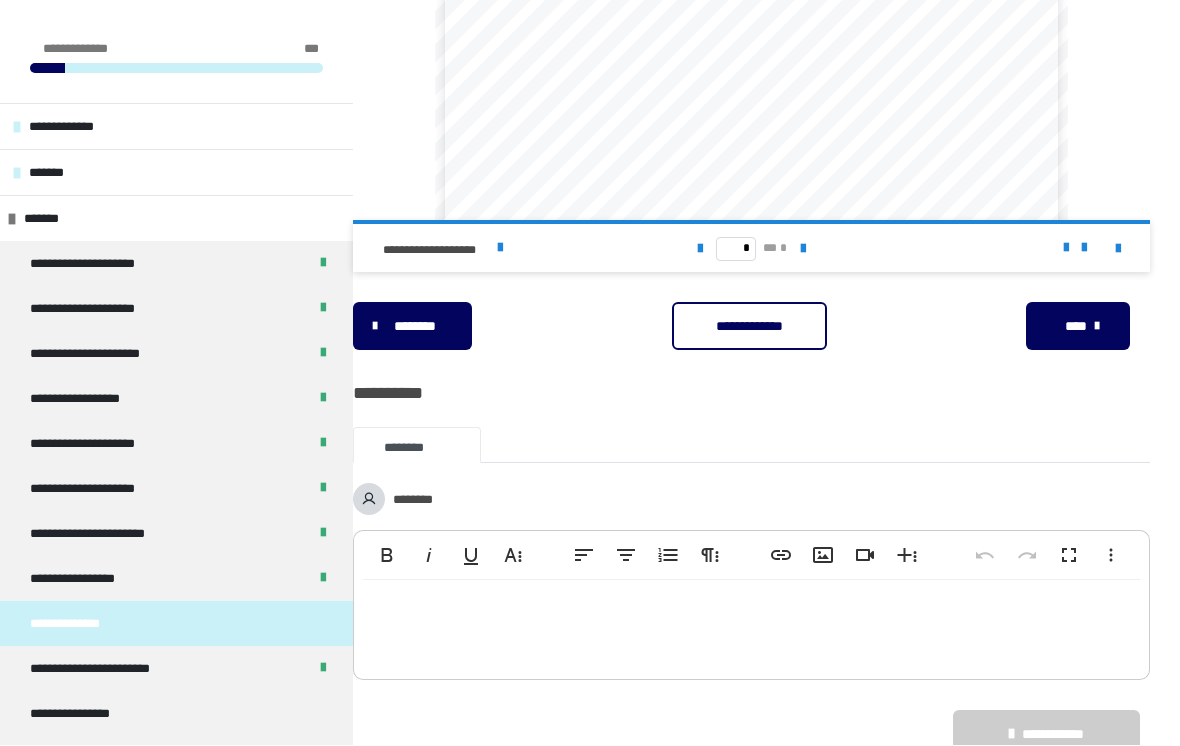 click on "**********" at bounding box center [749, 327] 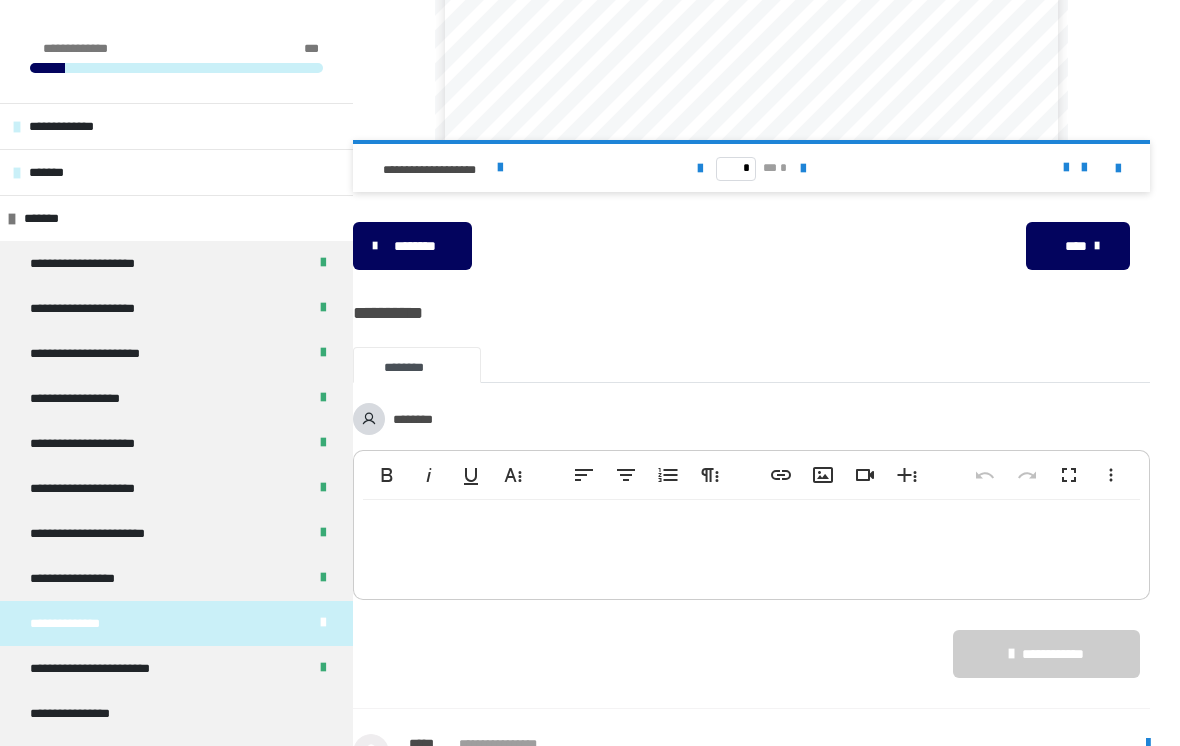 scroll, scrollTop: 1078, scrollLeft: 0, axis: vertical 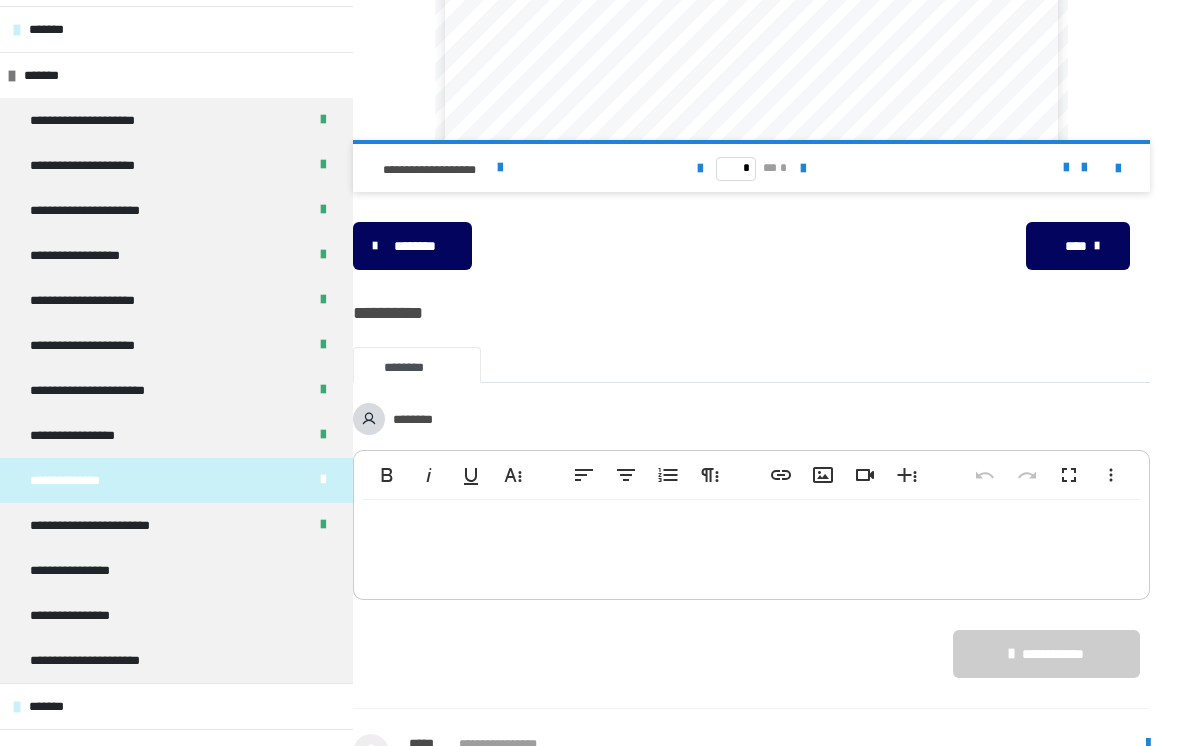 click on "**********" at bounding box center (176, 570) 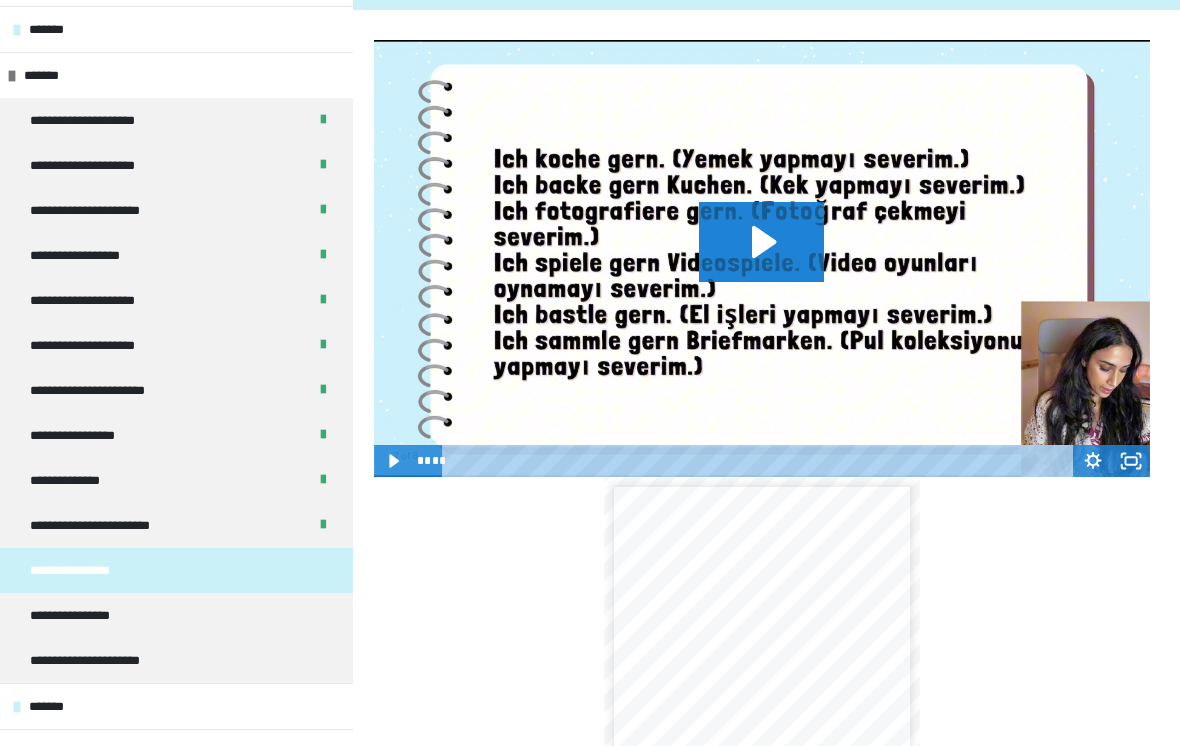 click 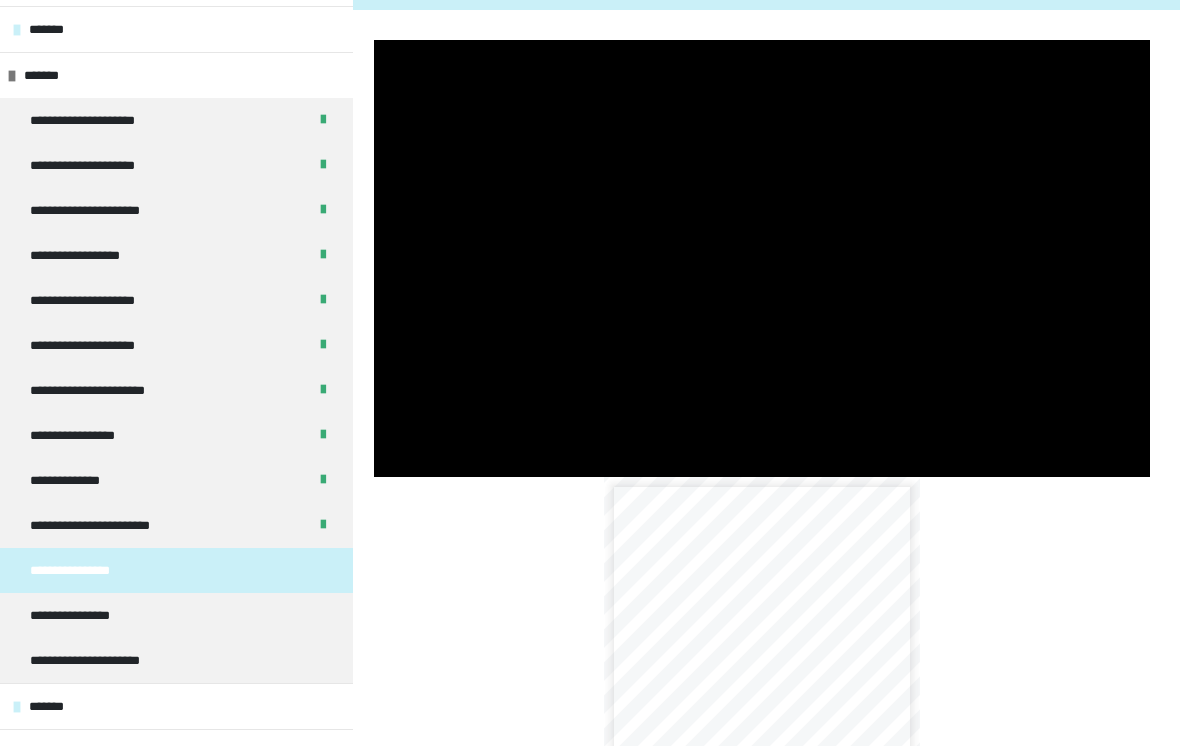 scroll, scrollTop: 217, scrollLeft: 0, axis: vertical 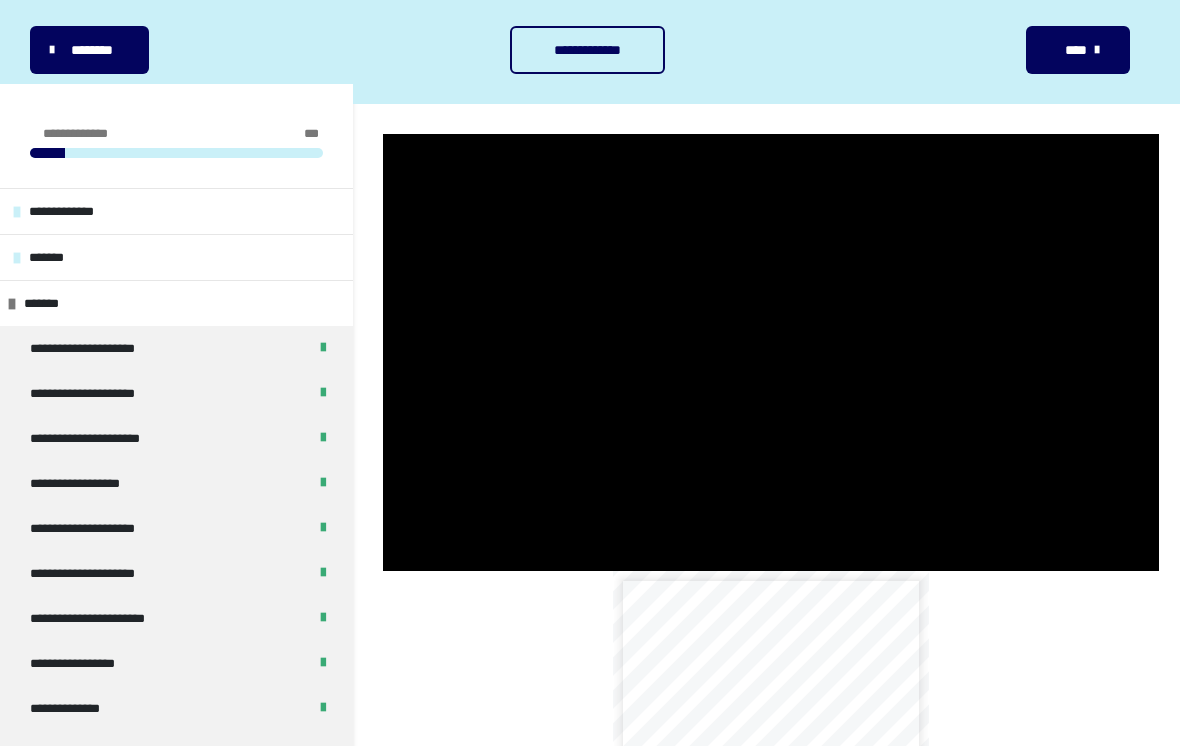 click at bounding box center [771, 352] 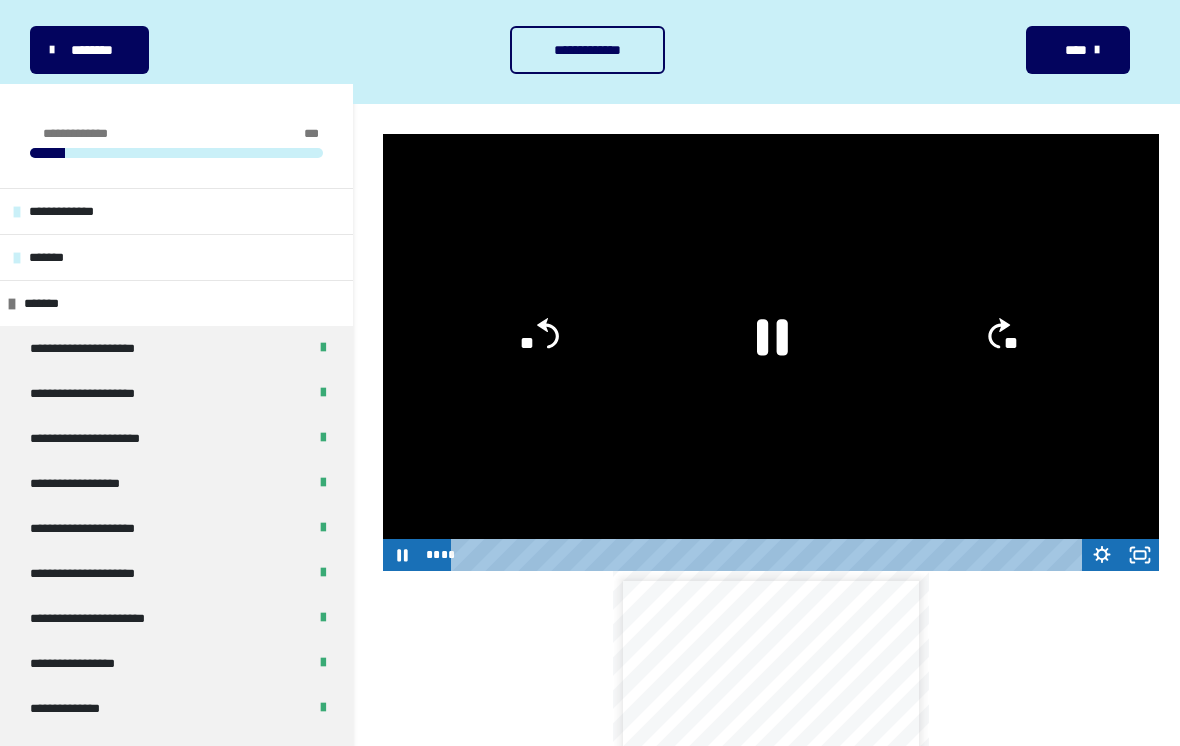 click 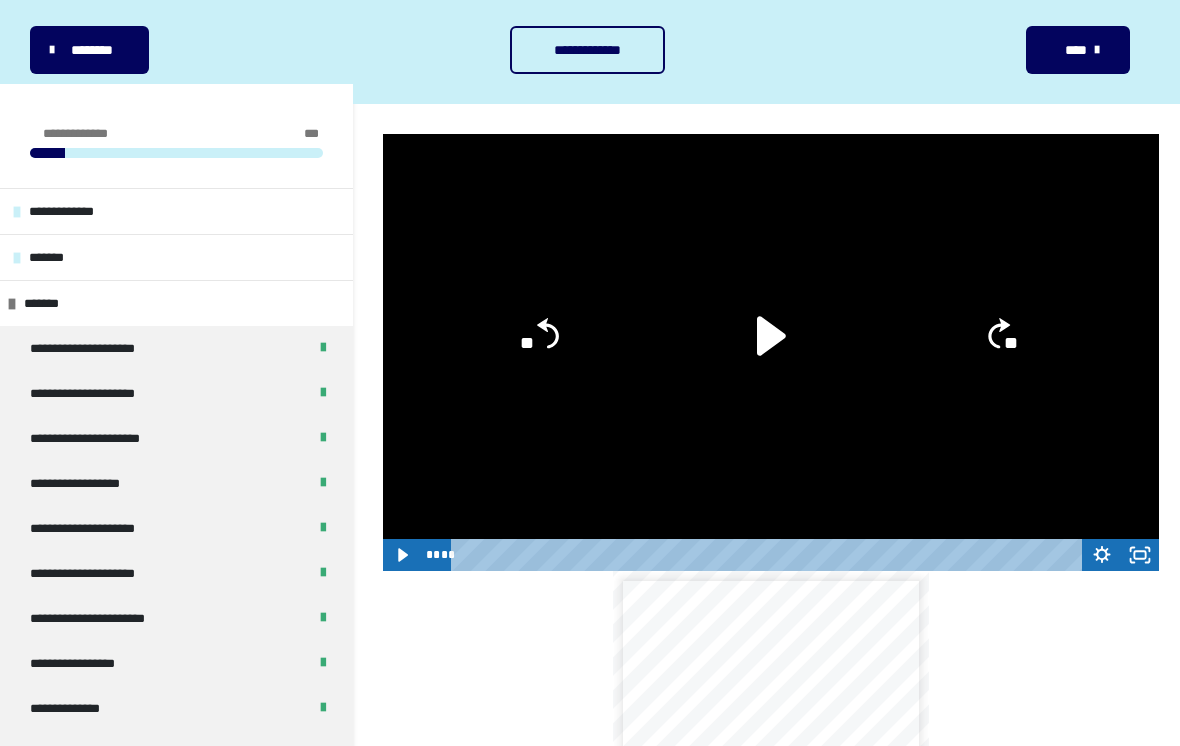click 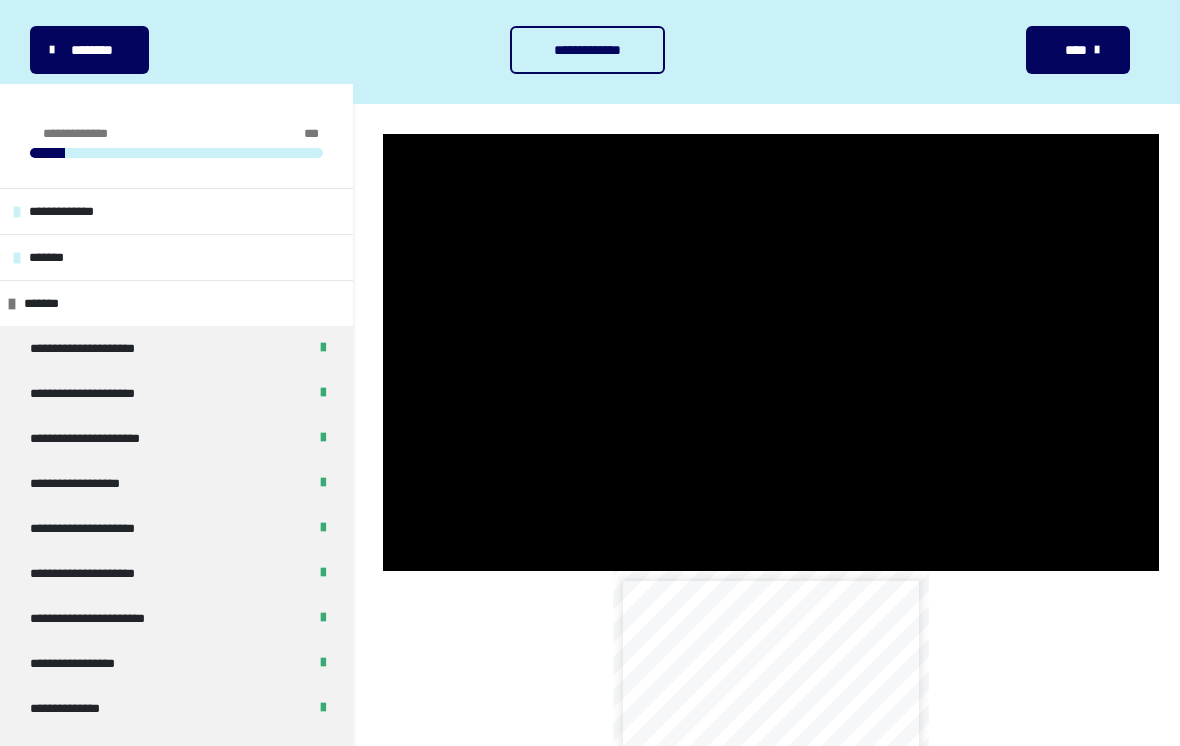 click at bounding box center [771, 352] 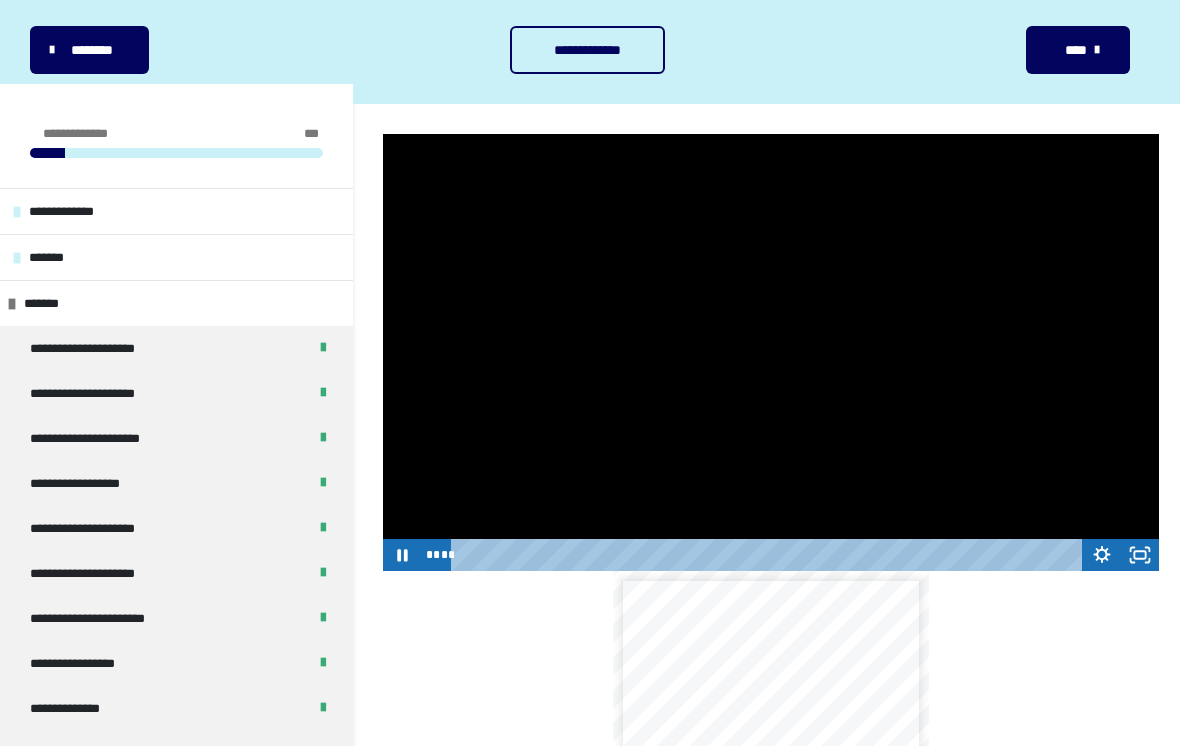 click 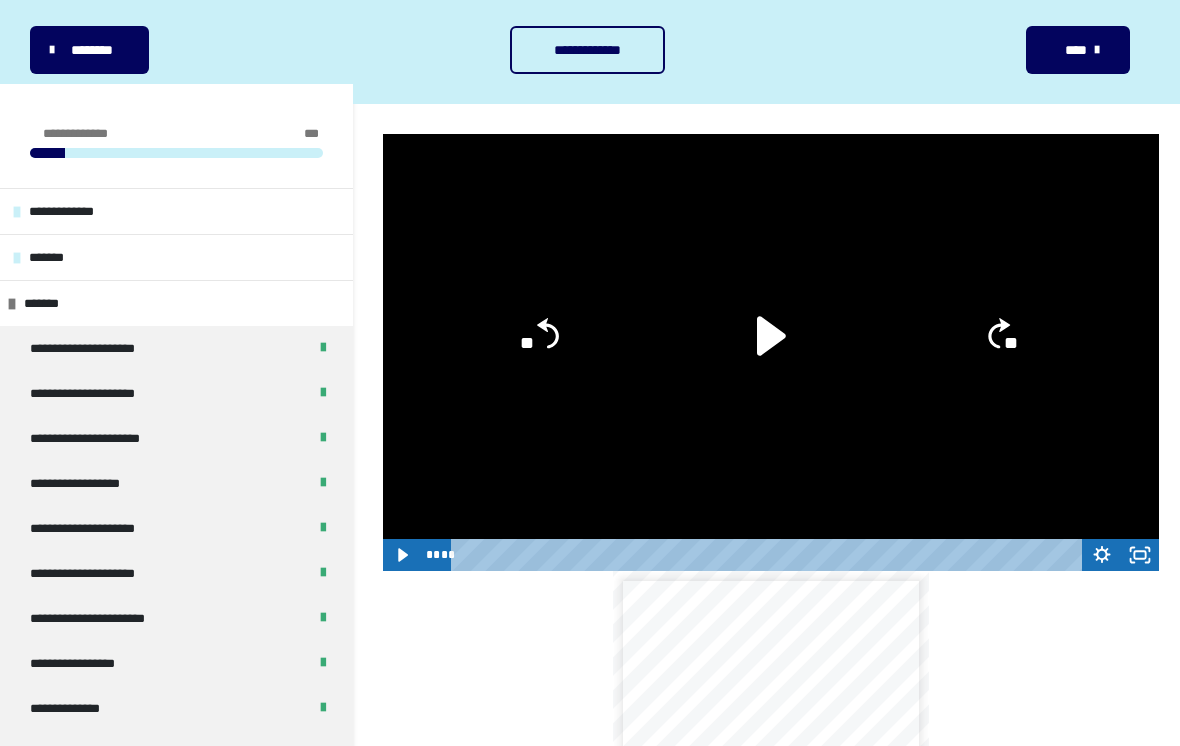 click at bounding box center [771, 352] 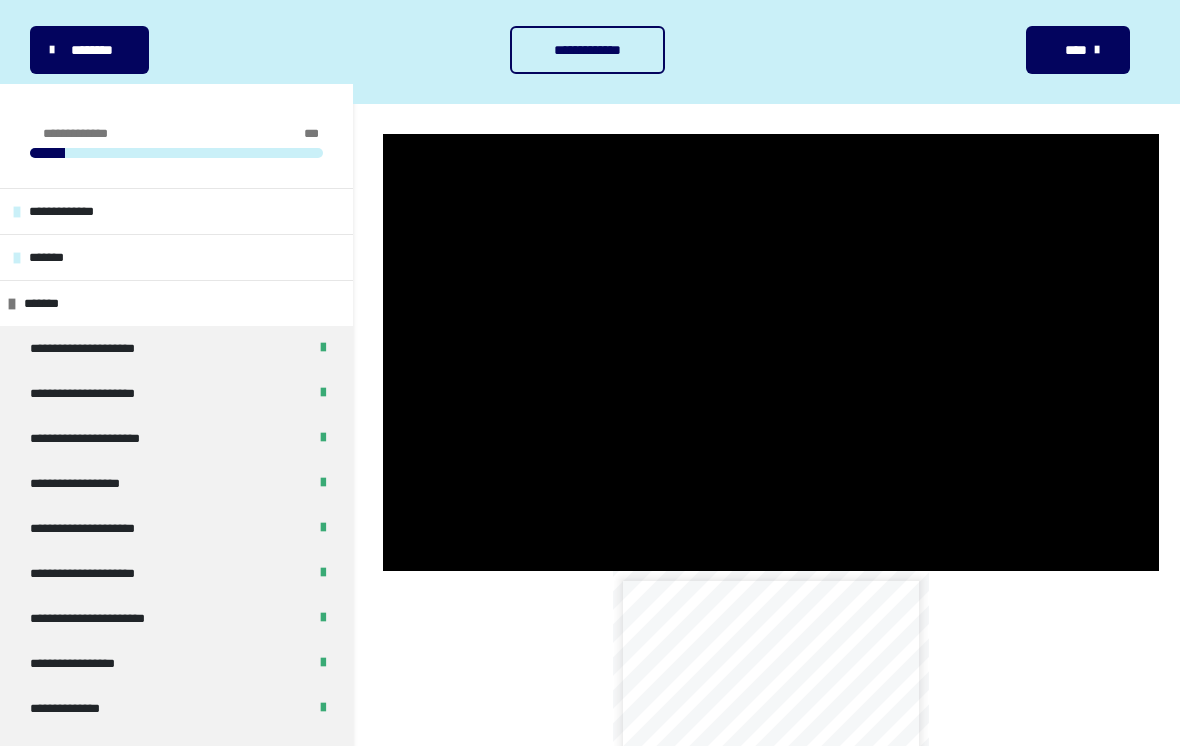 click at bounding box center [771, 352] 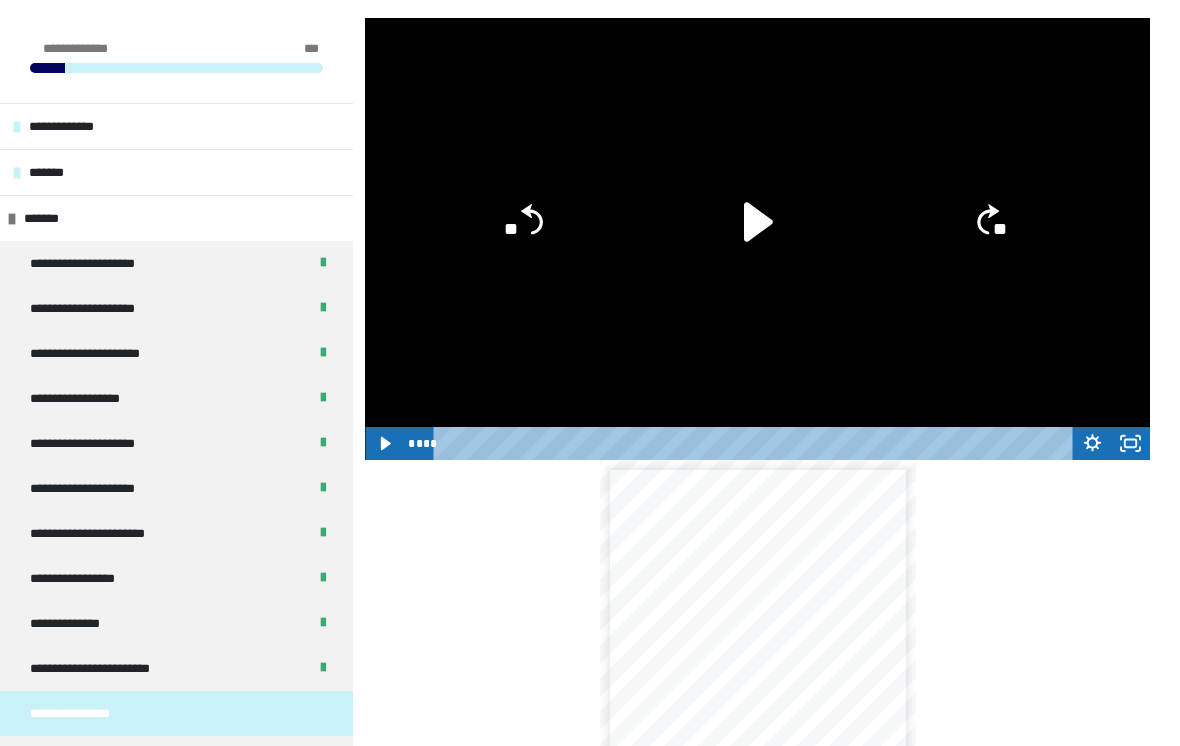 scroll, scrollTop: 304, scrollLeft: 0, axis: vertical 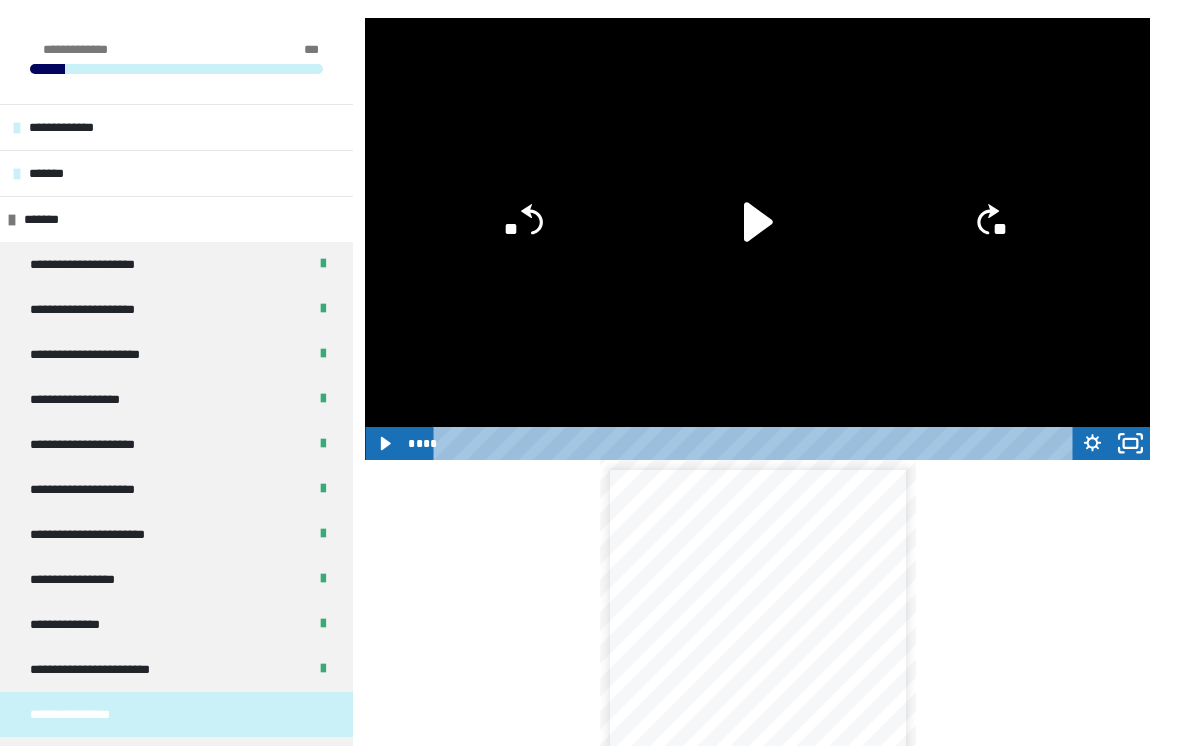 click 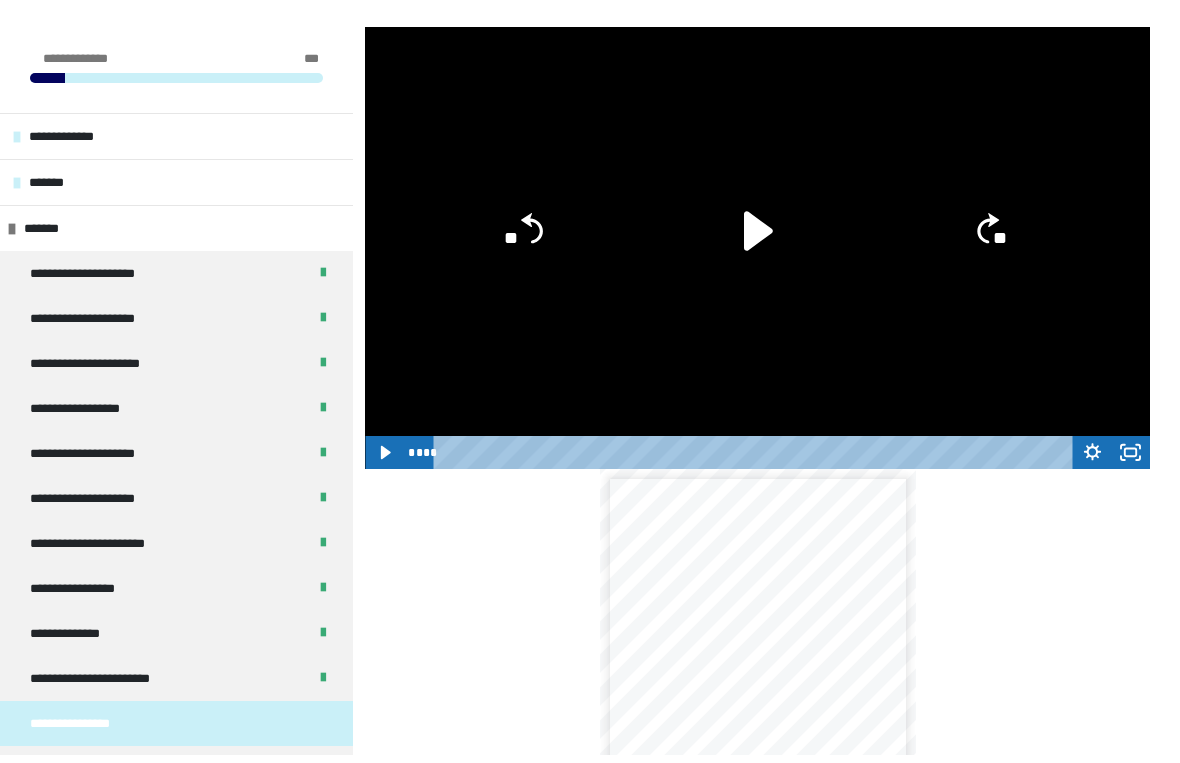 scroll, scrollTop: 24, scrollLeft: 0, axis: vertical 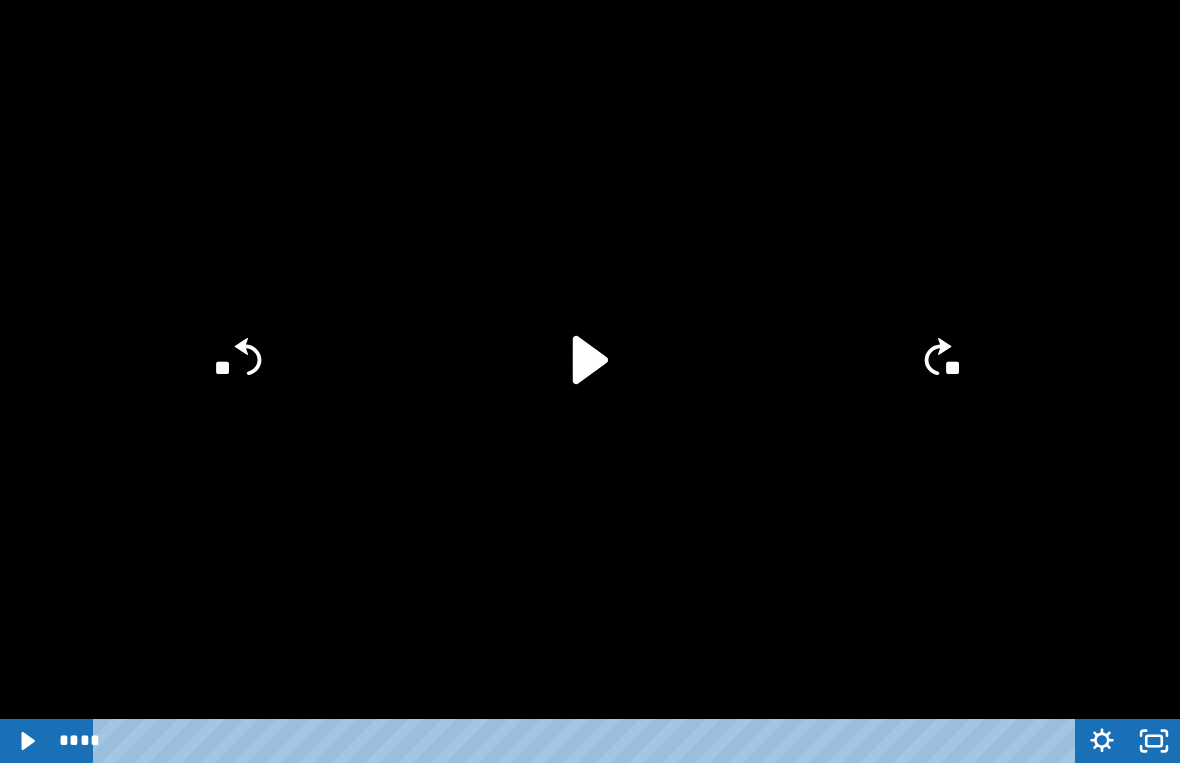 click 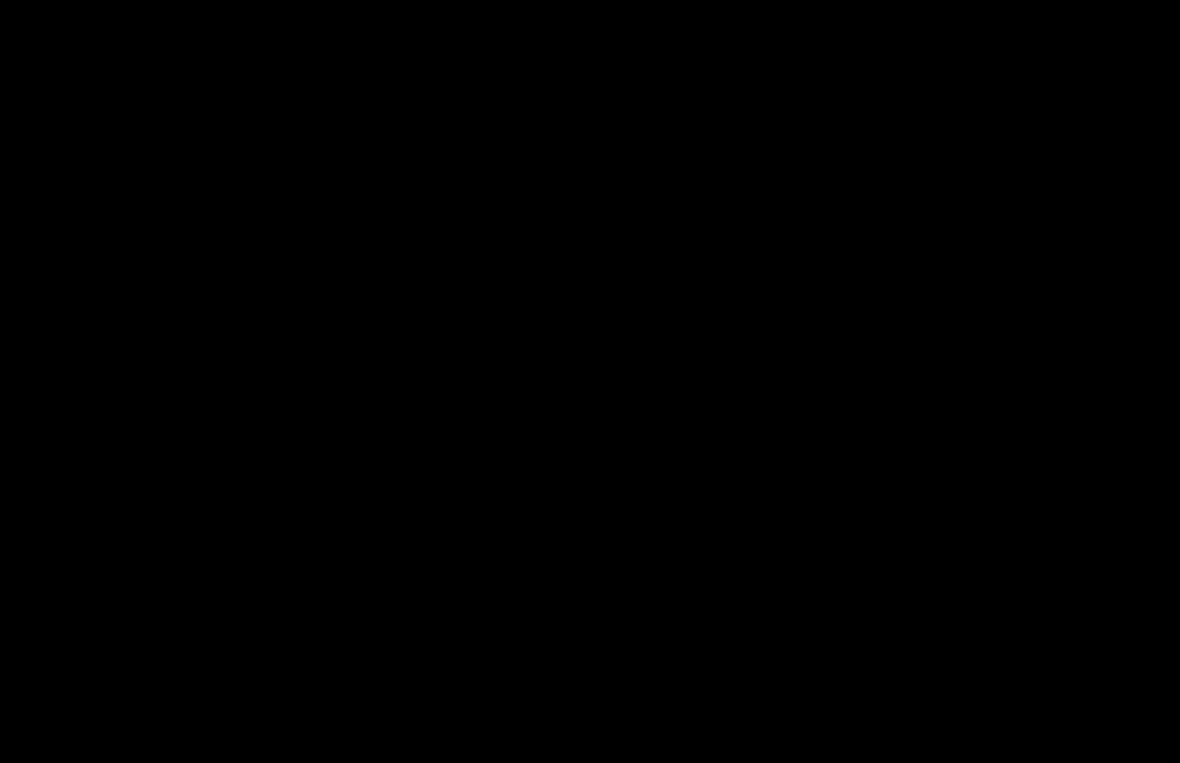 click at bounding box center (590, 381) 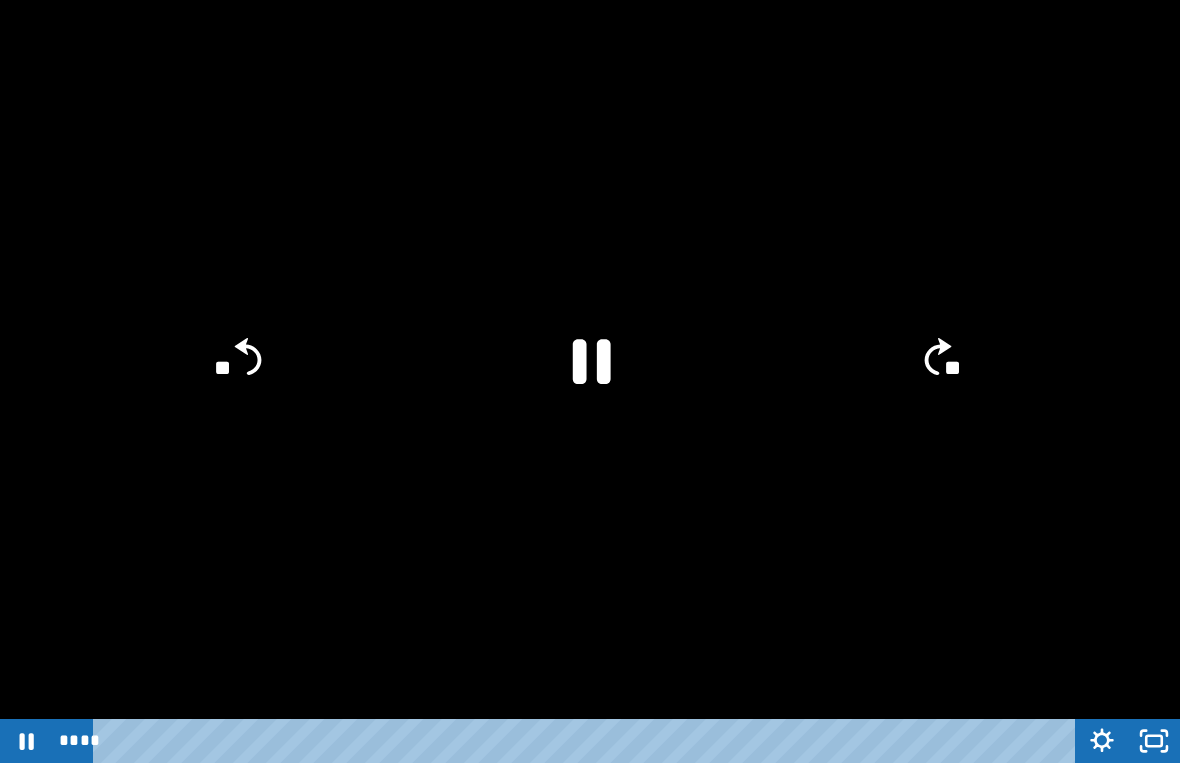 click at bounding box center (590, 381) 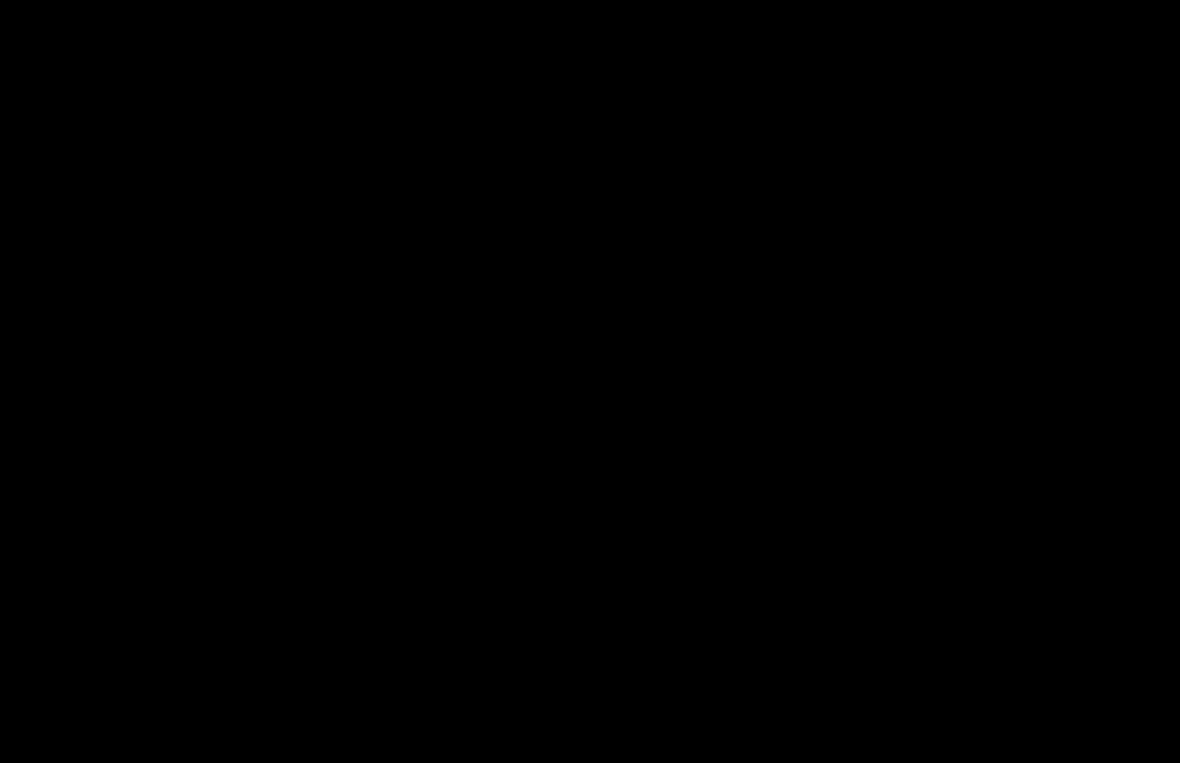 click at bounding box center (590, 381) 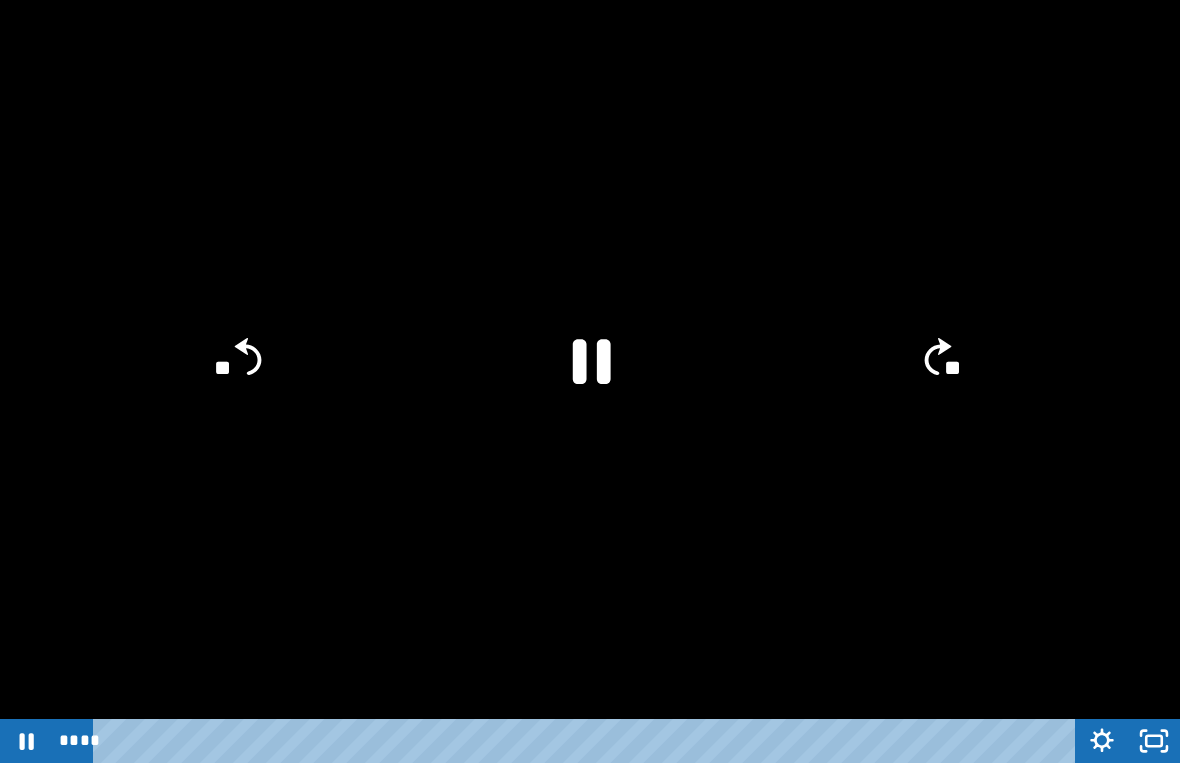 click at bounding box center [590, 381] 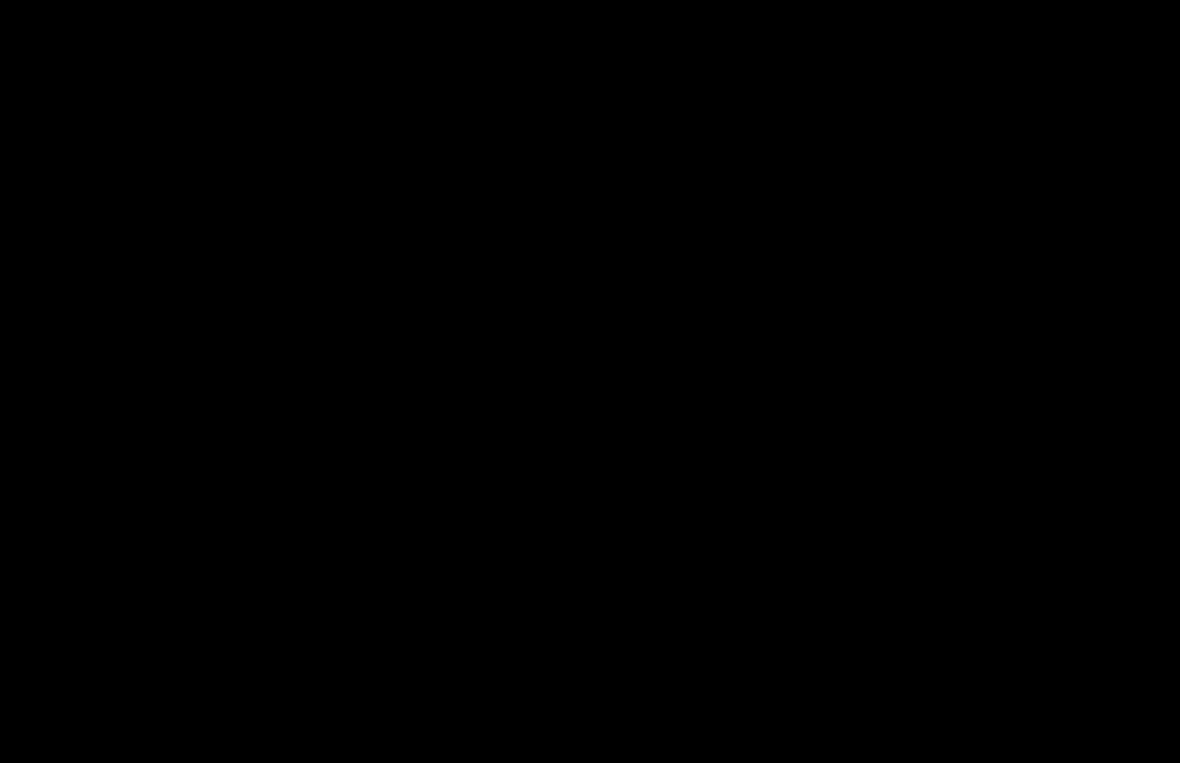 click at bounding box center (590, 381) 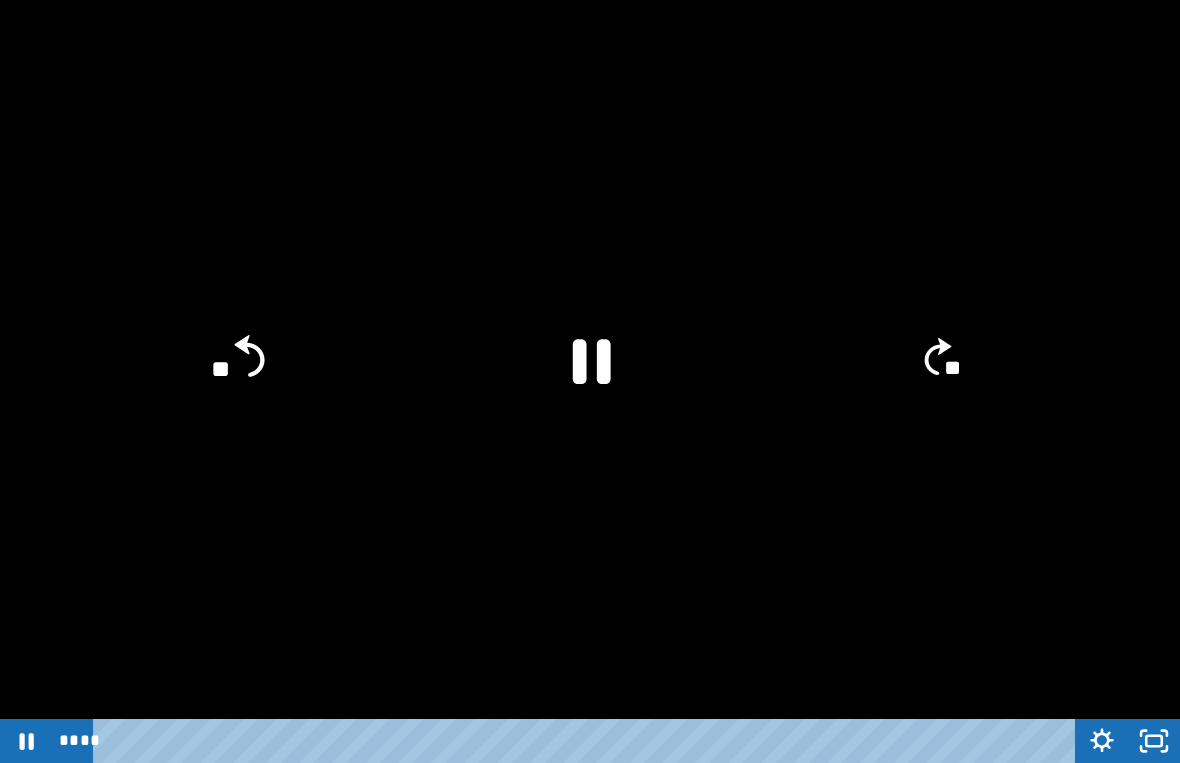click on "**" 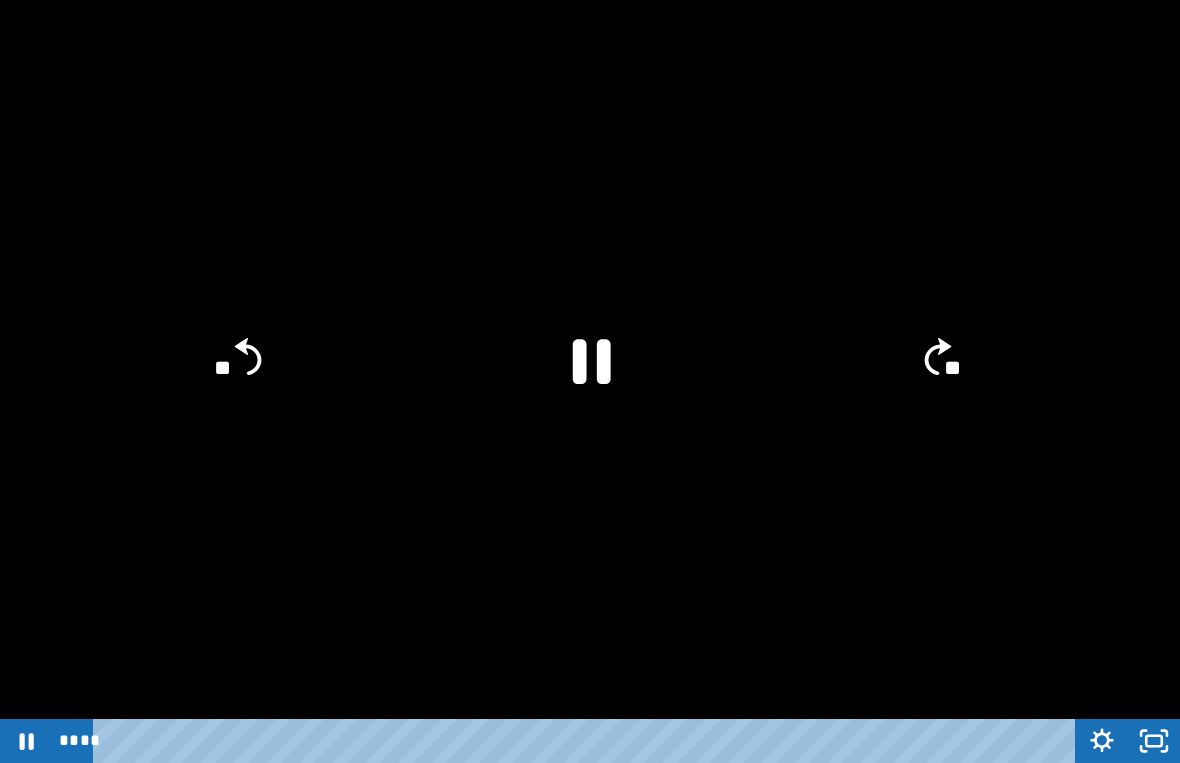 click on "**" 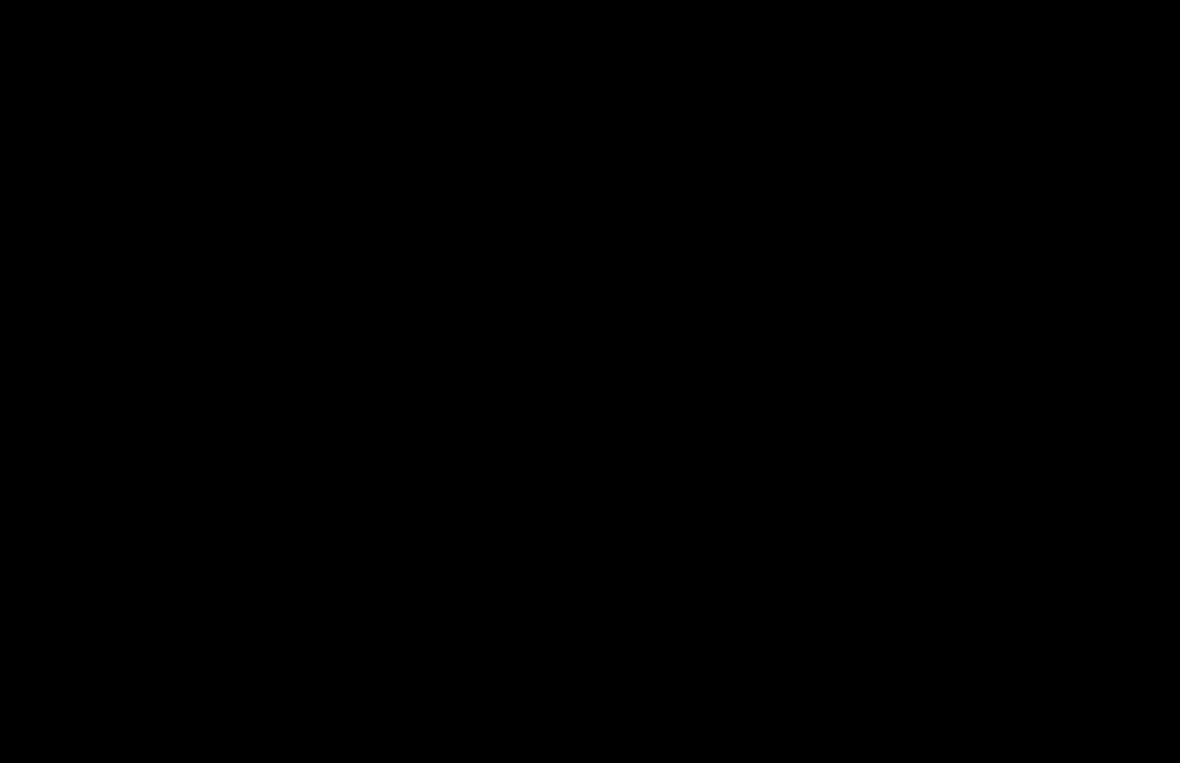 click at bounding box center [590, 381] 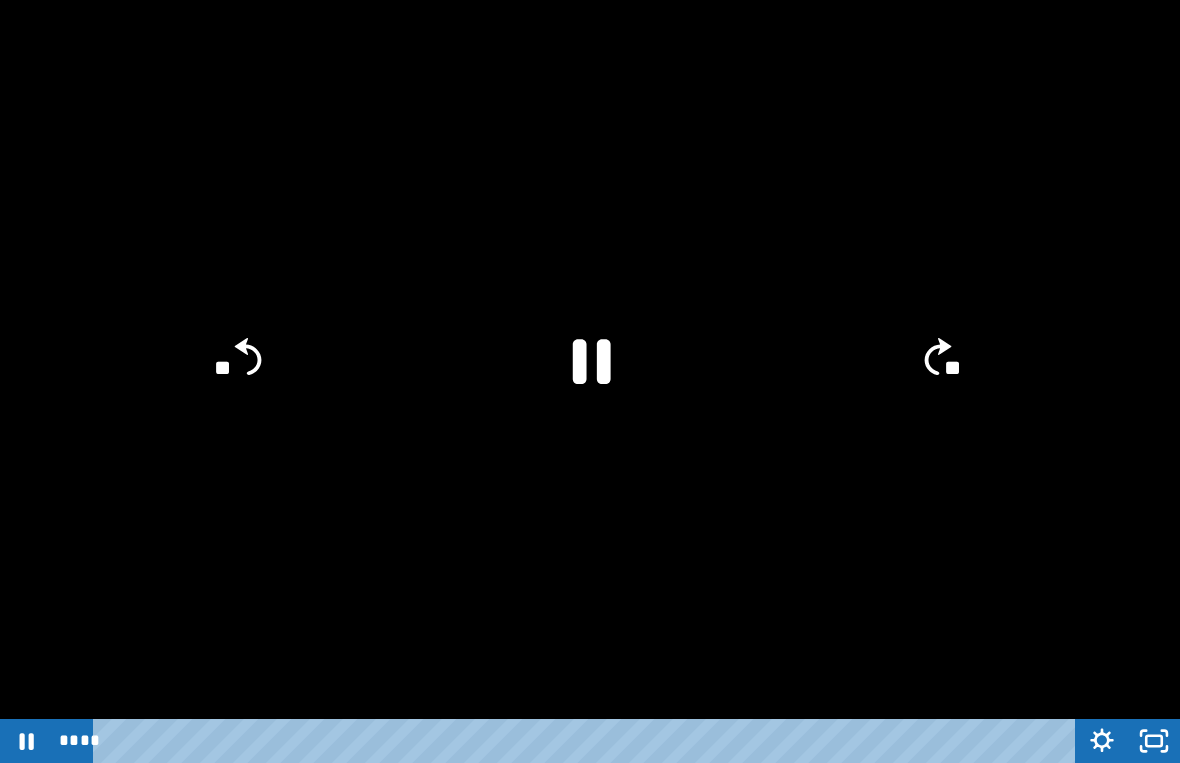 click at bounding box center [590, 381] 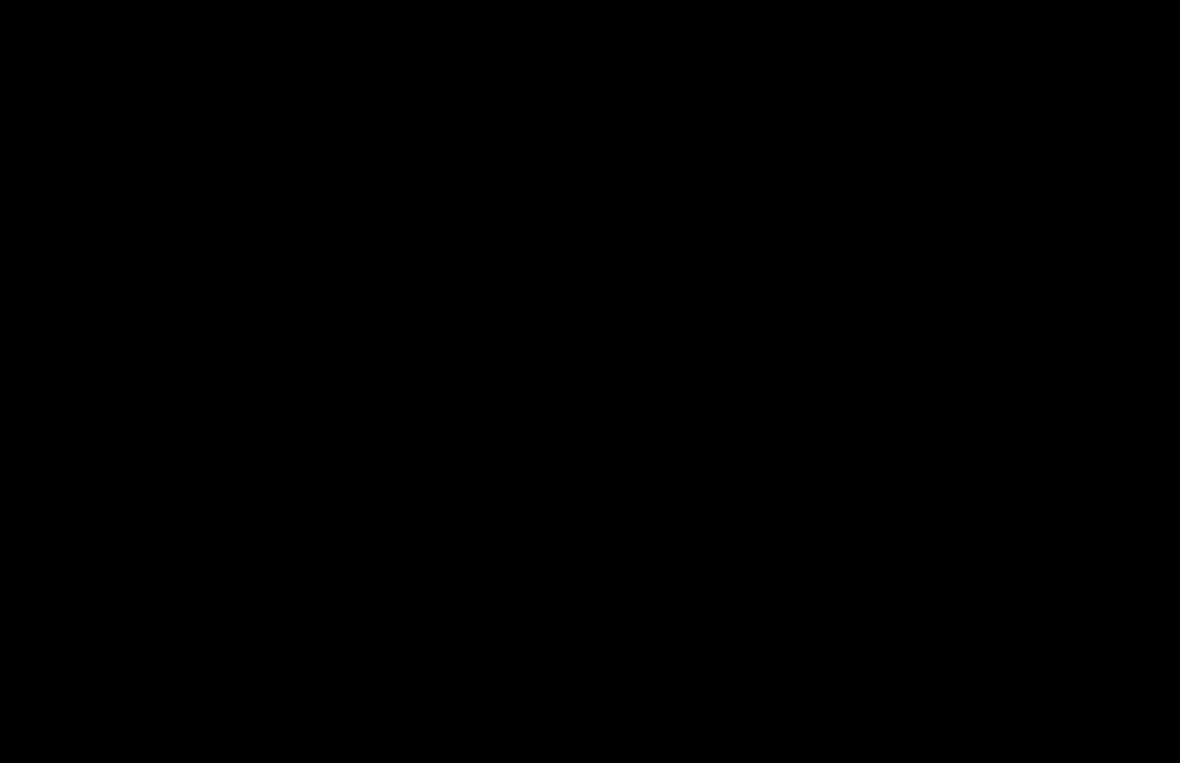 click at bounding box center [590, 381] 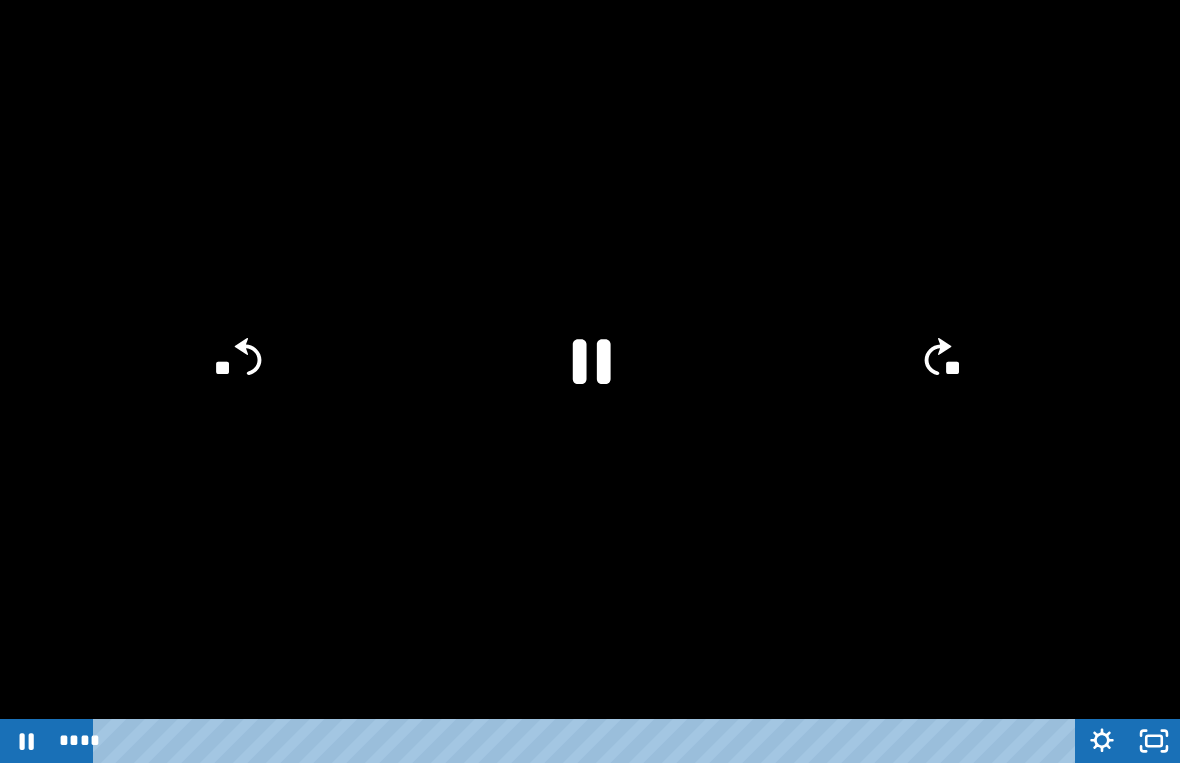 click at bounding box center (590, 381) 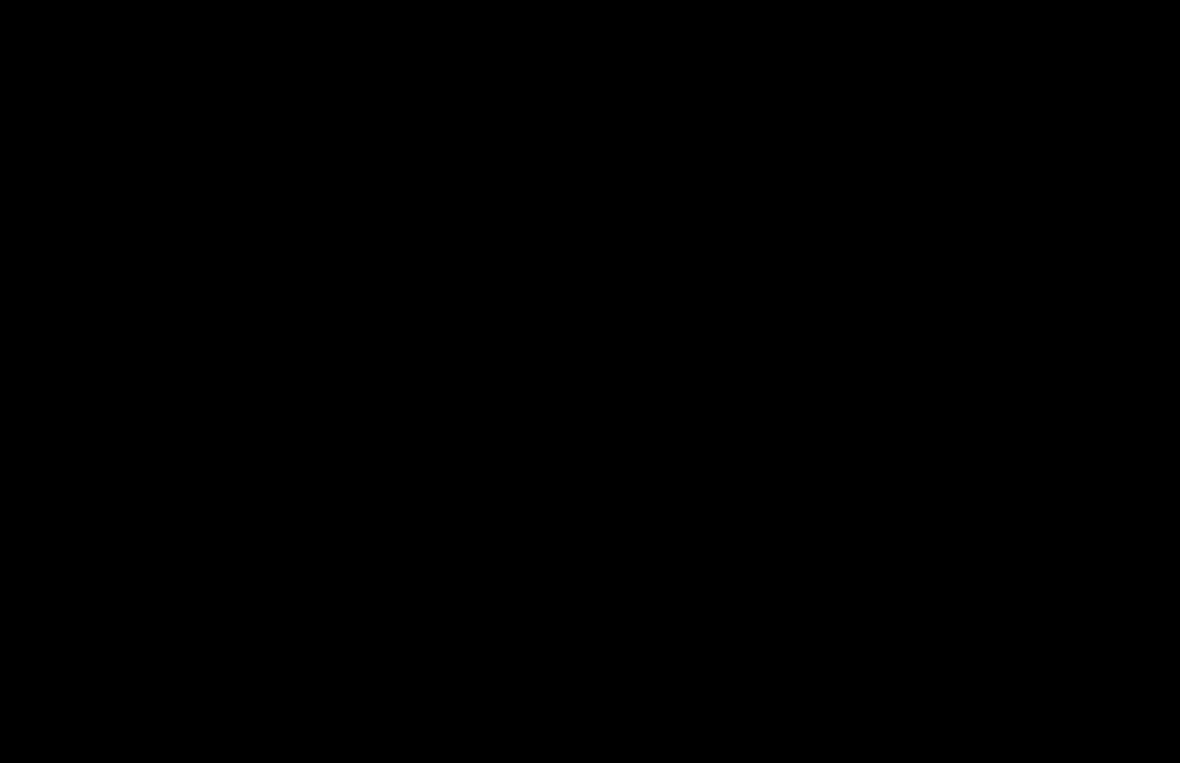 click at bounding box center (590, 381) 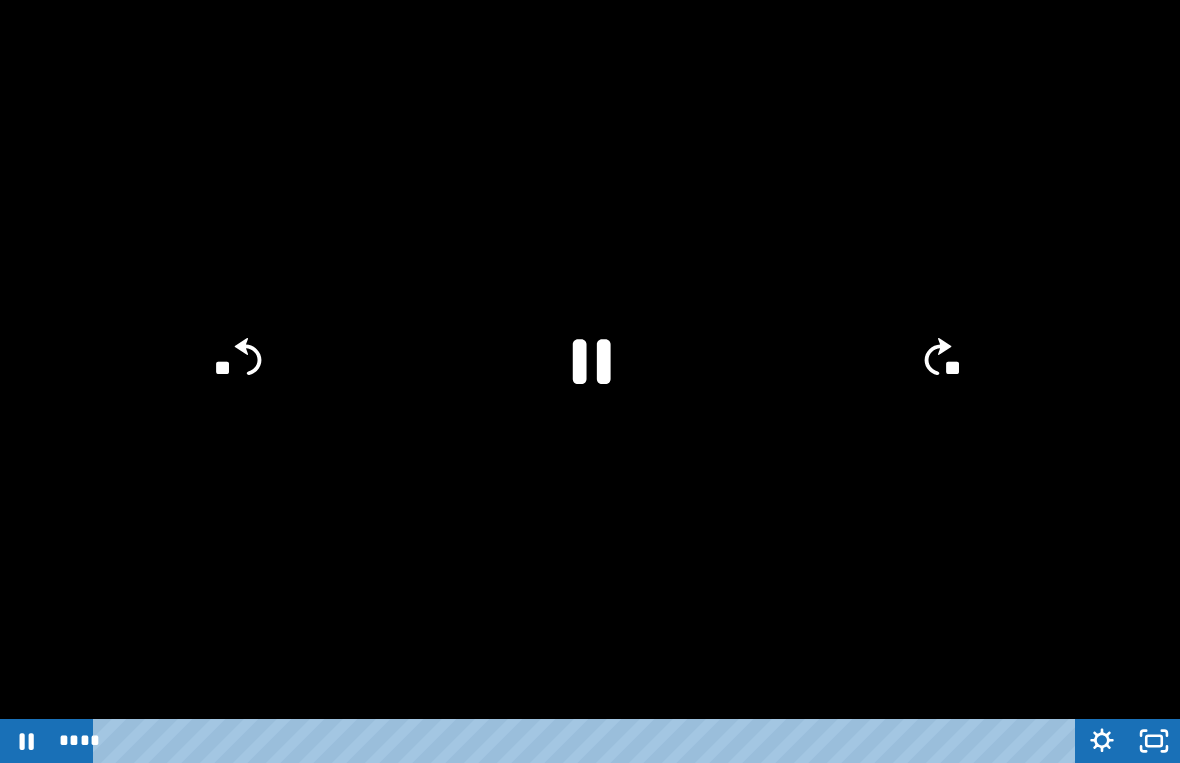 click at bounding box center (590, 381) 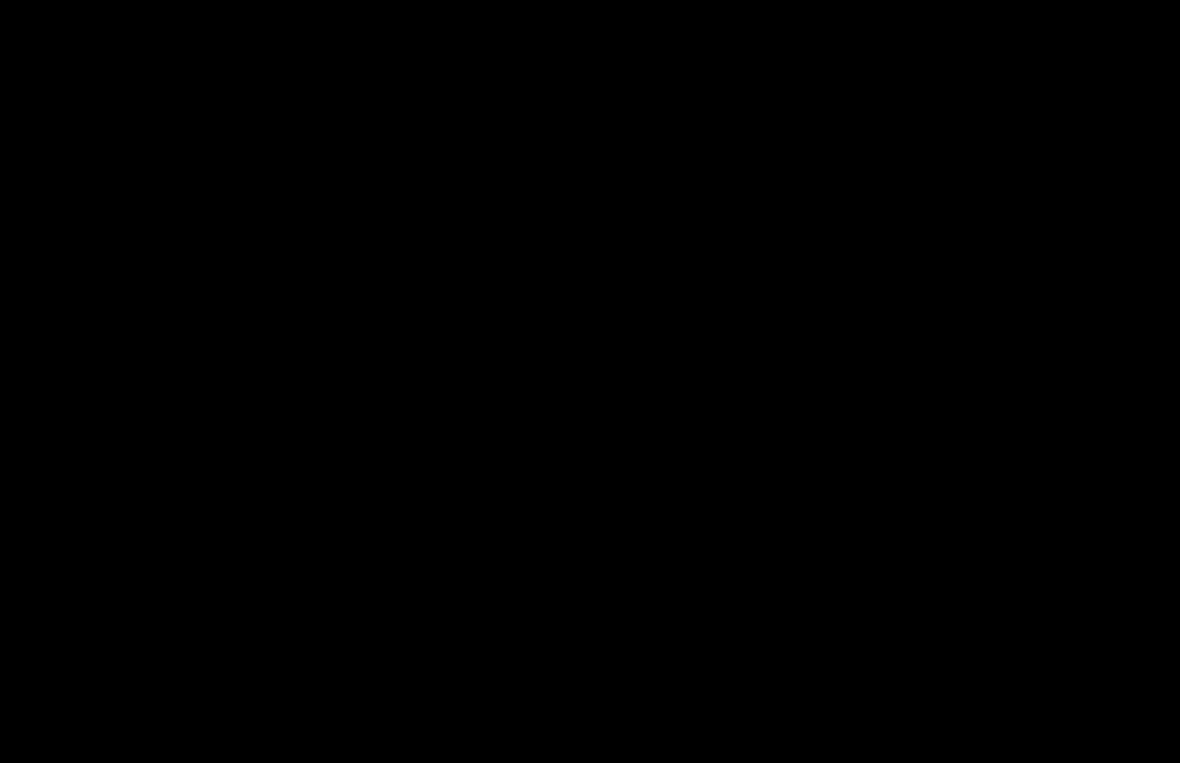 click at bounding box center [590, 381] 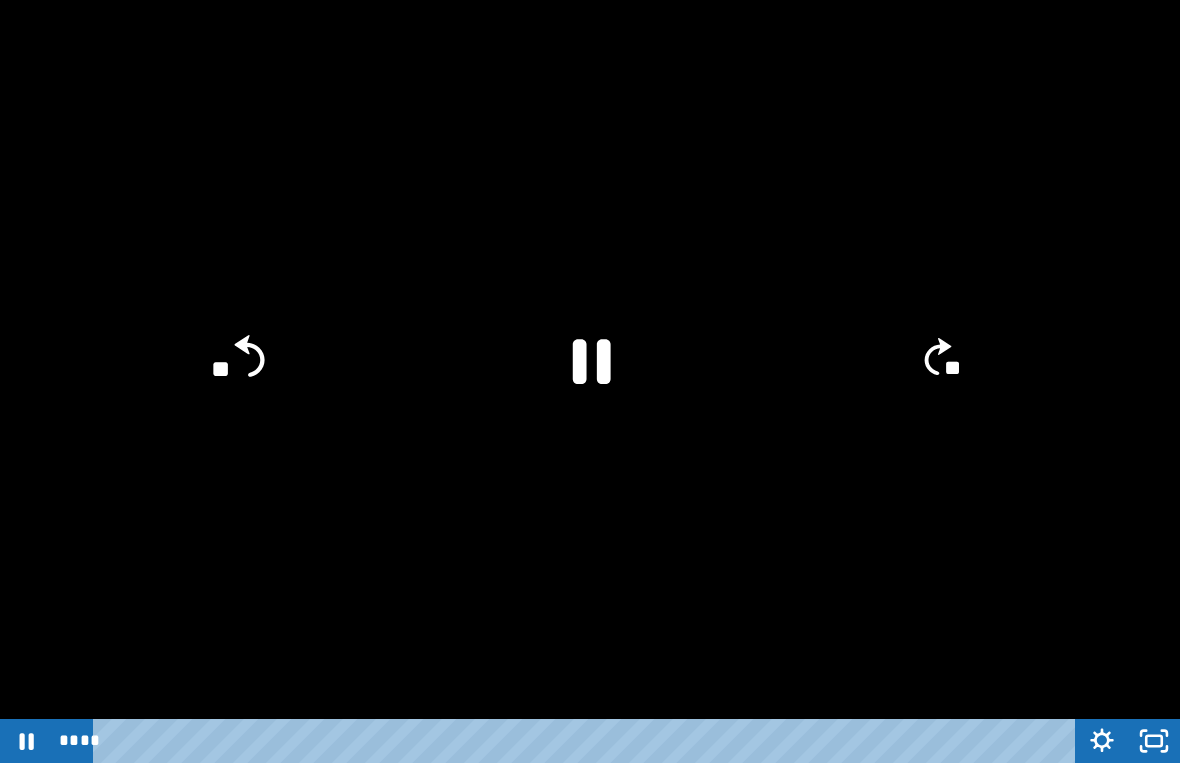 click on "**" 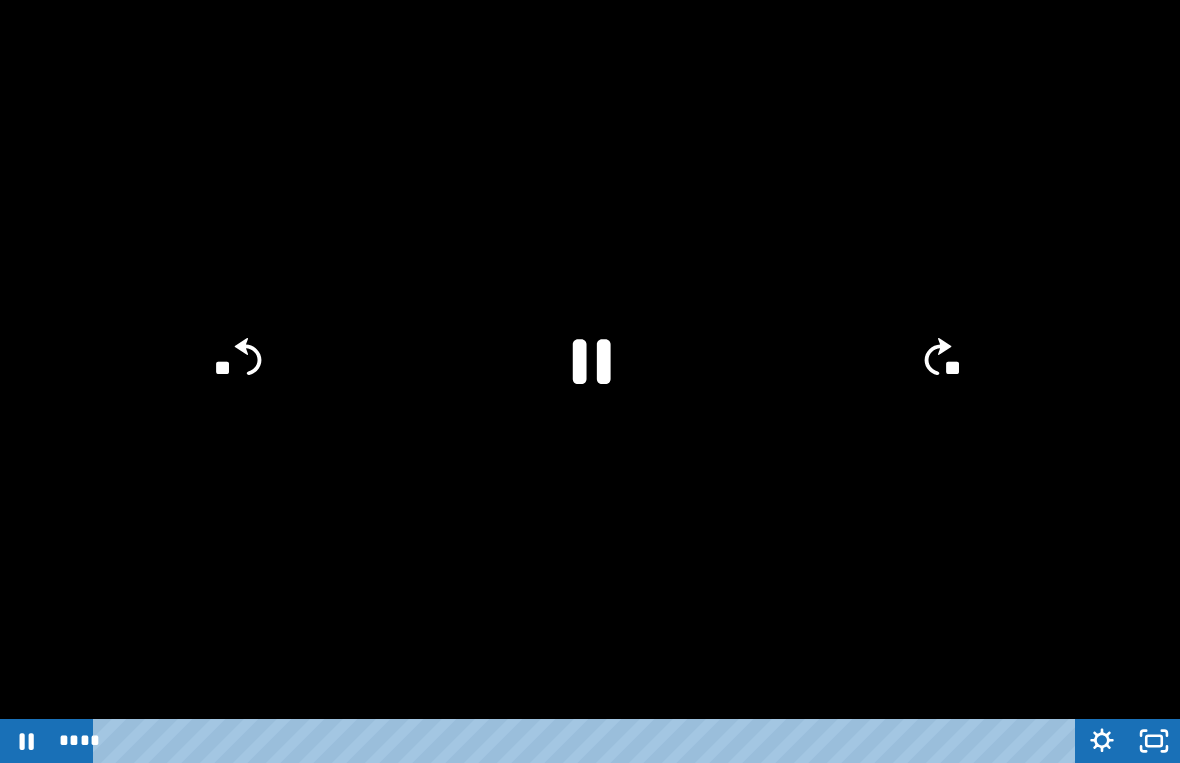 click on "**" 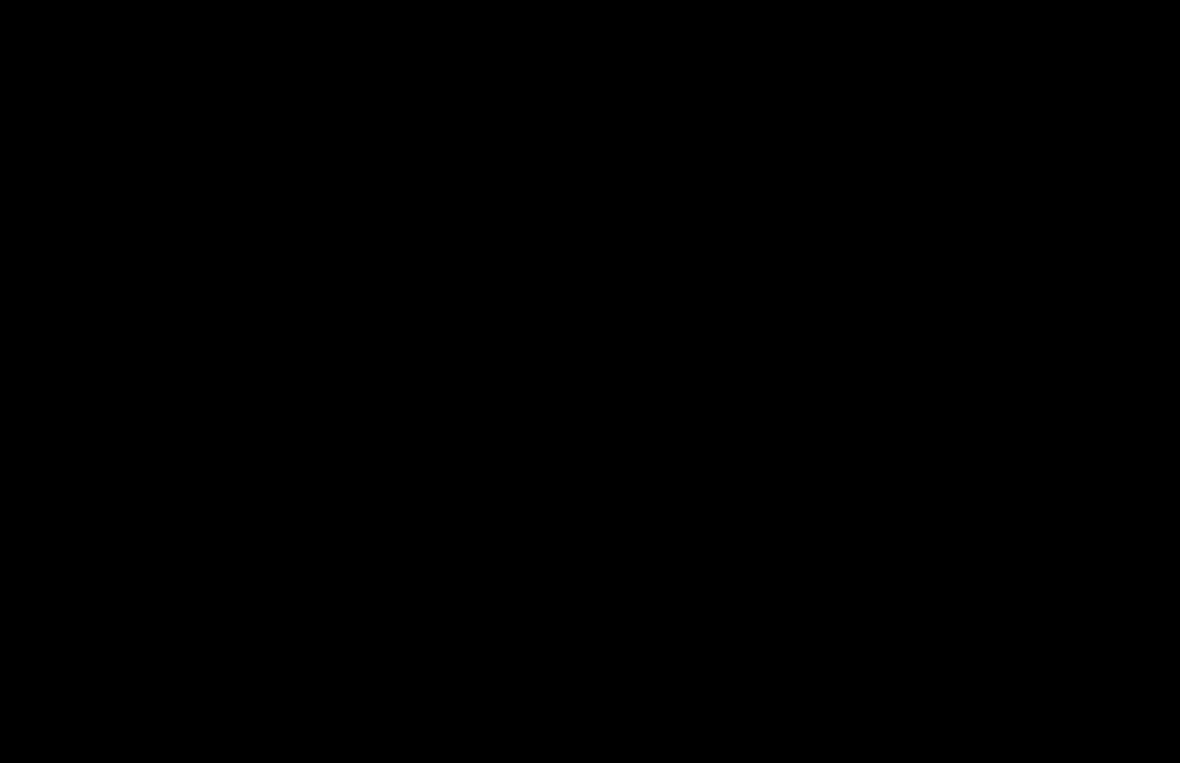 click at bounding box center [590, 381] 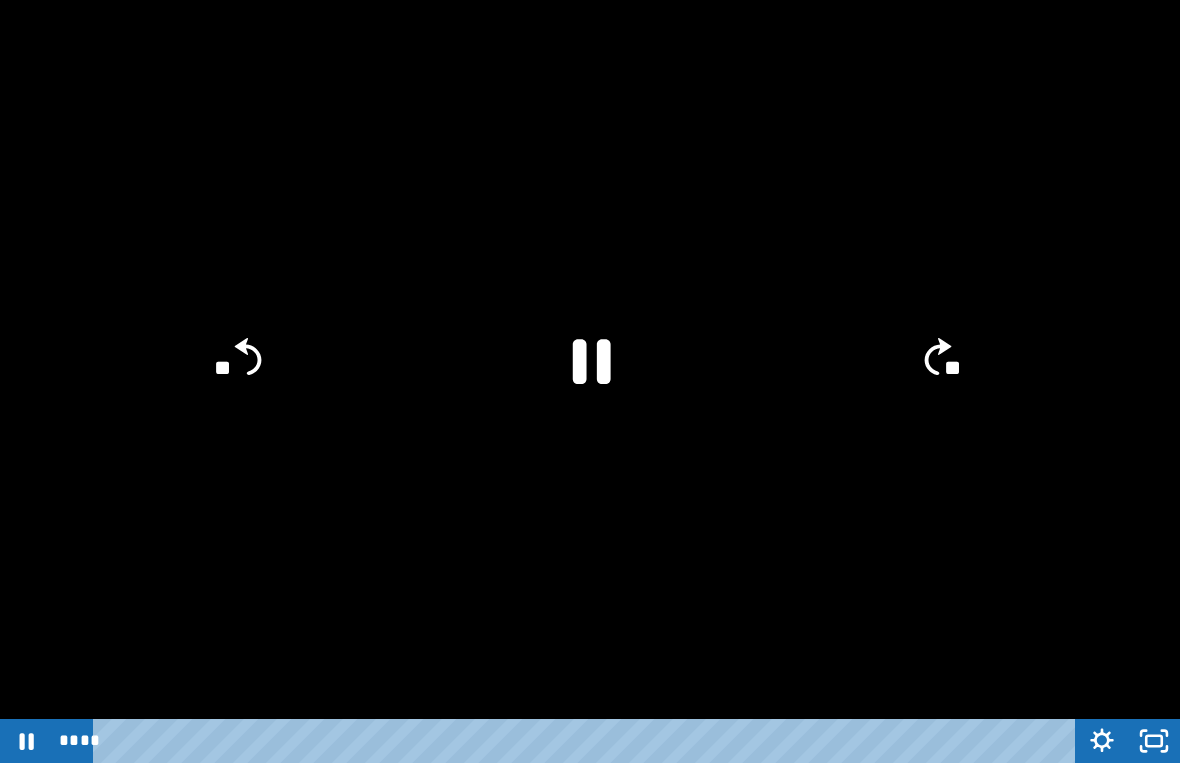 click 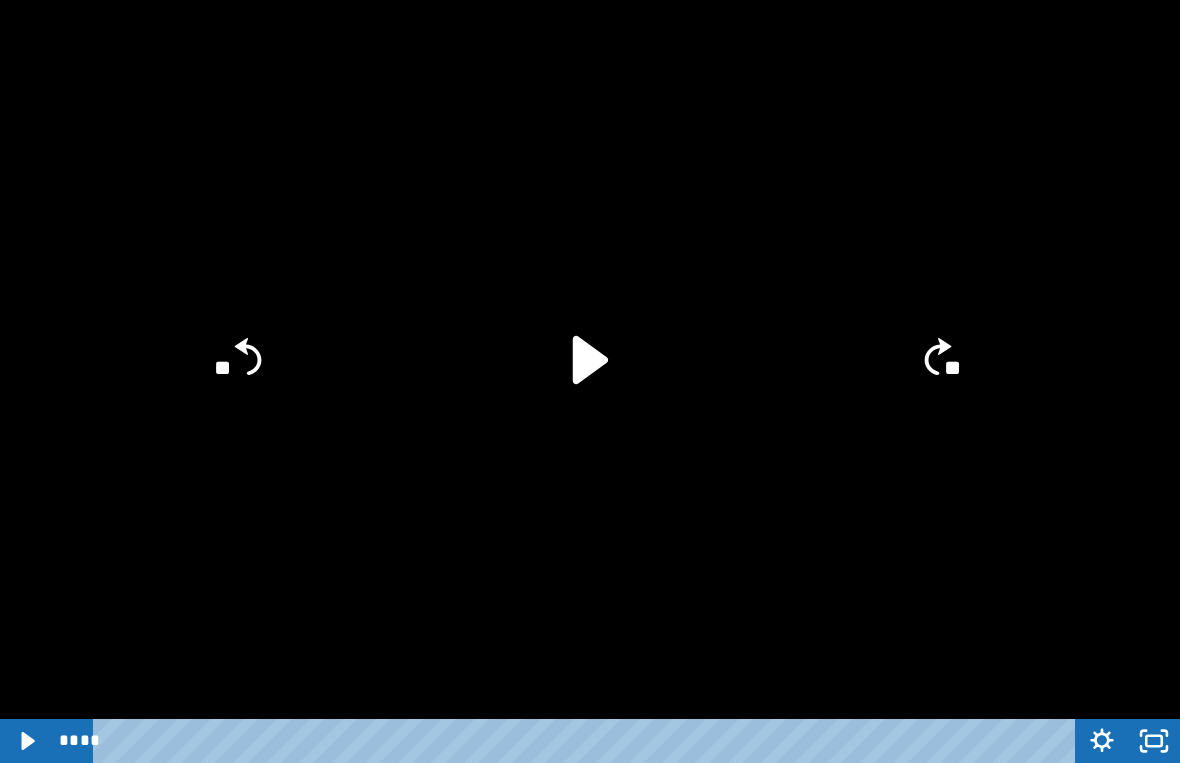 click at bounding box center [590, 381] 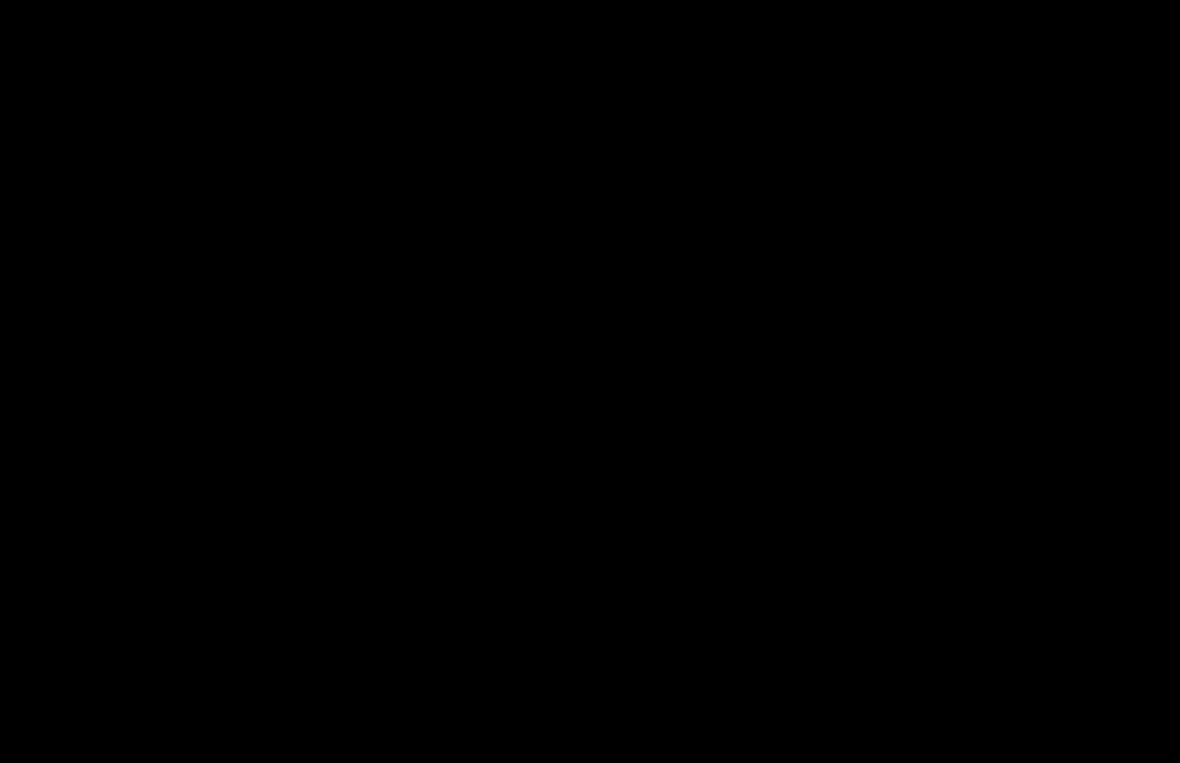 click at bounding box center [590, 381] 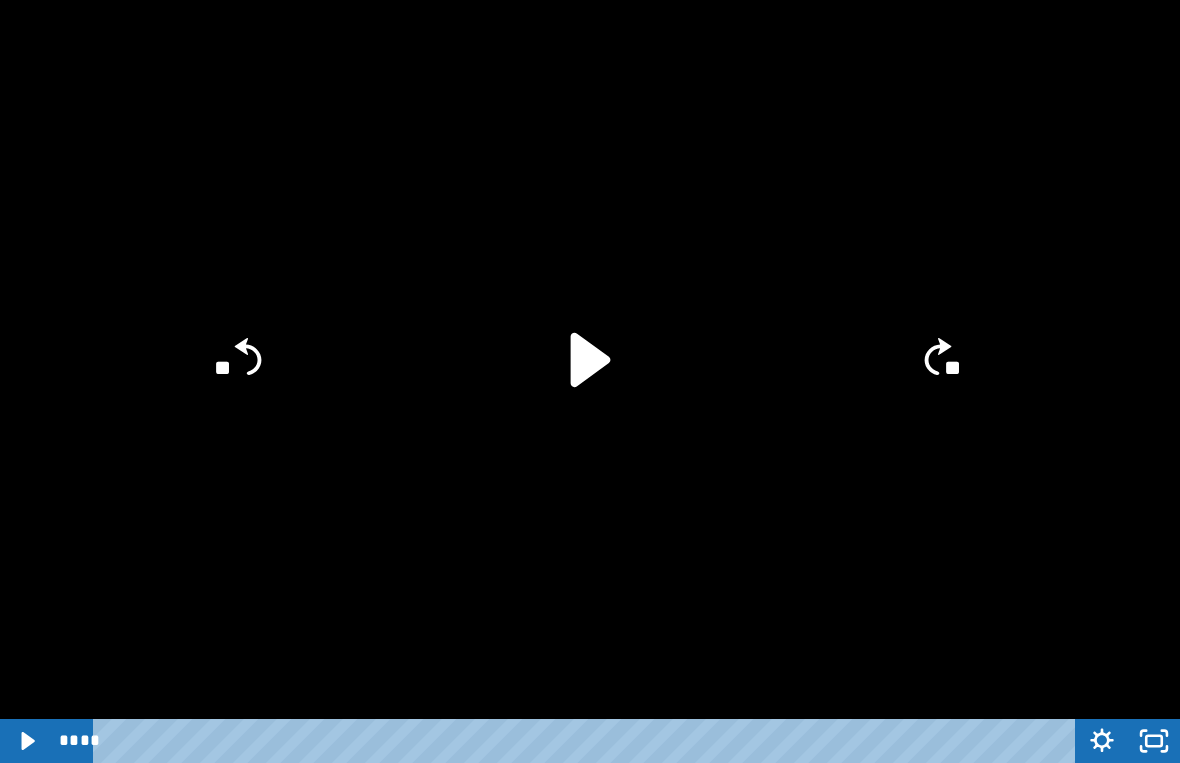 click 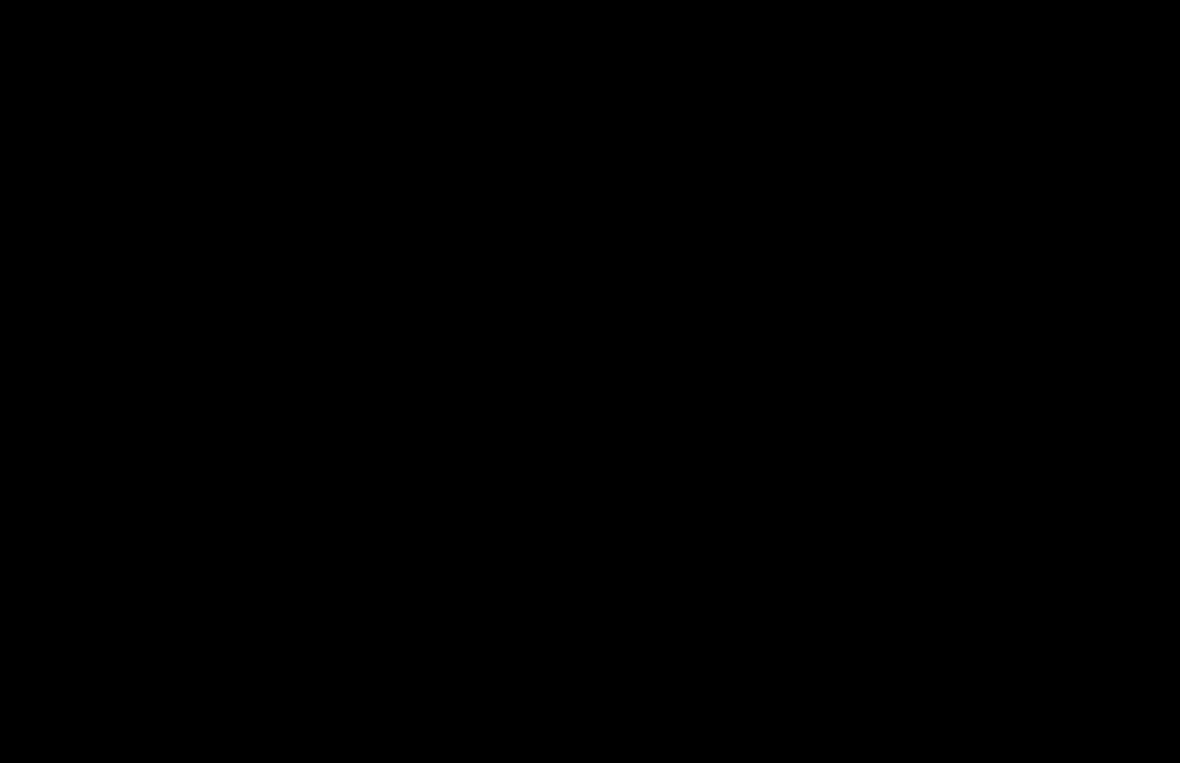 click at bounding box center [590, 381] 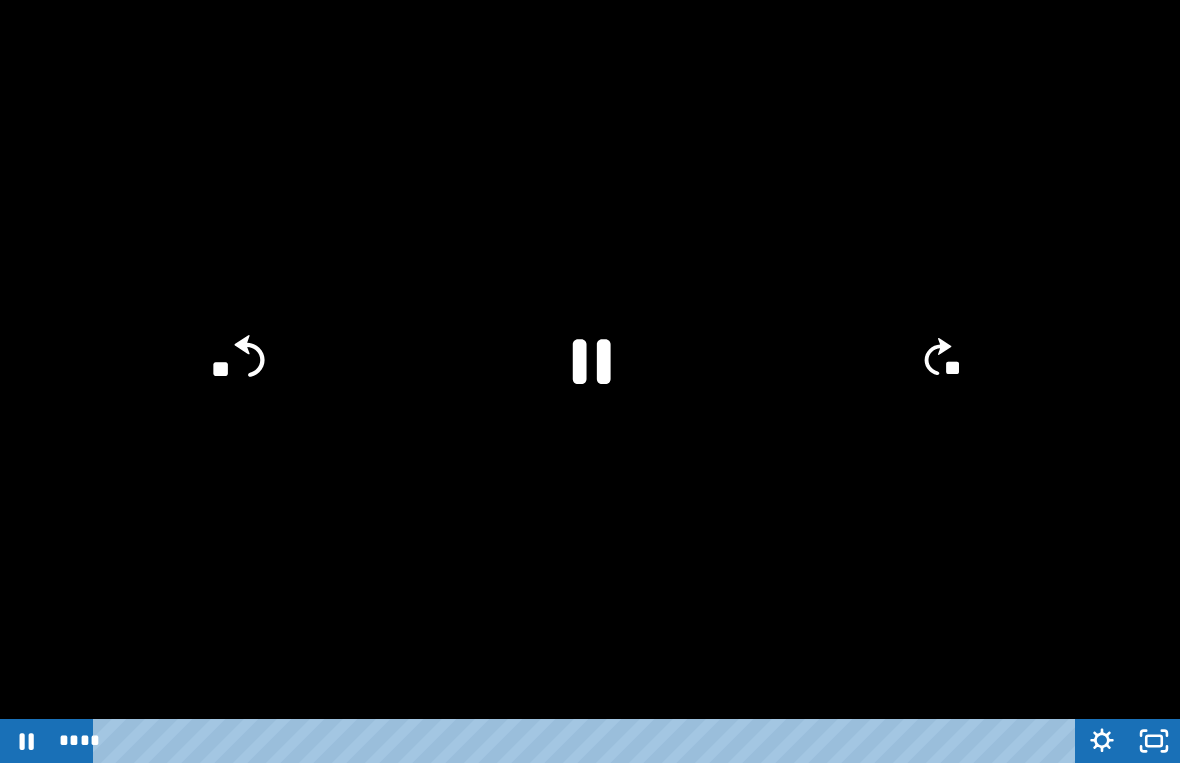 click on "**" 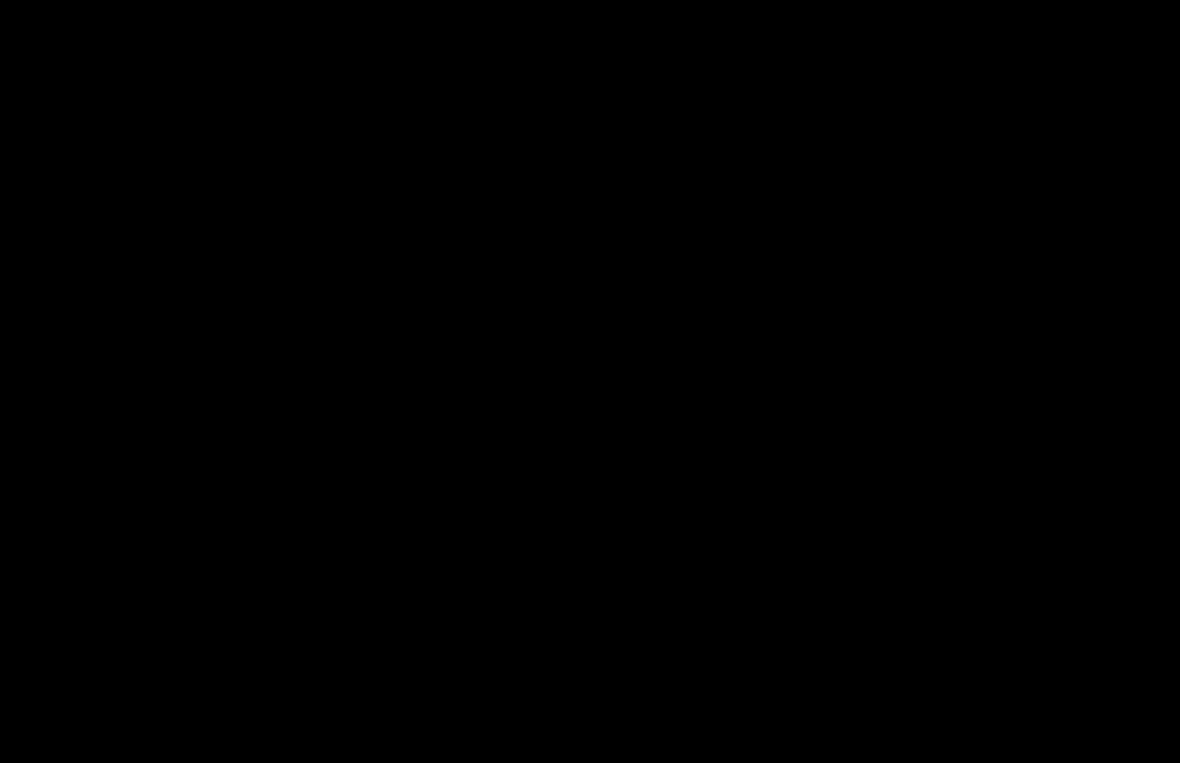 click at bounding box center (590, 381) 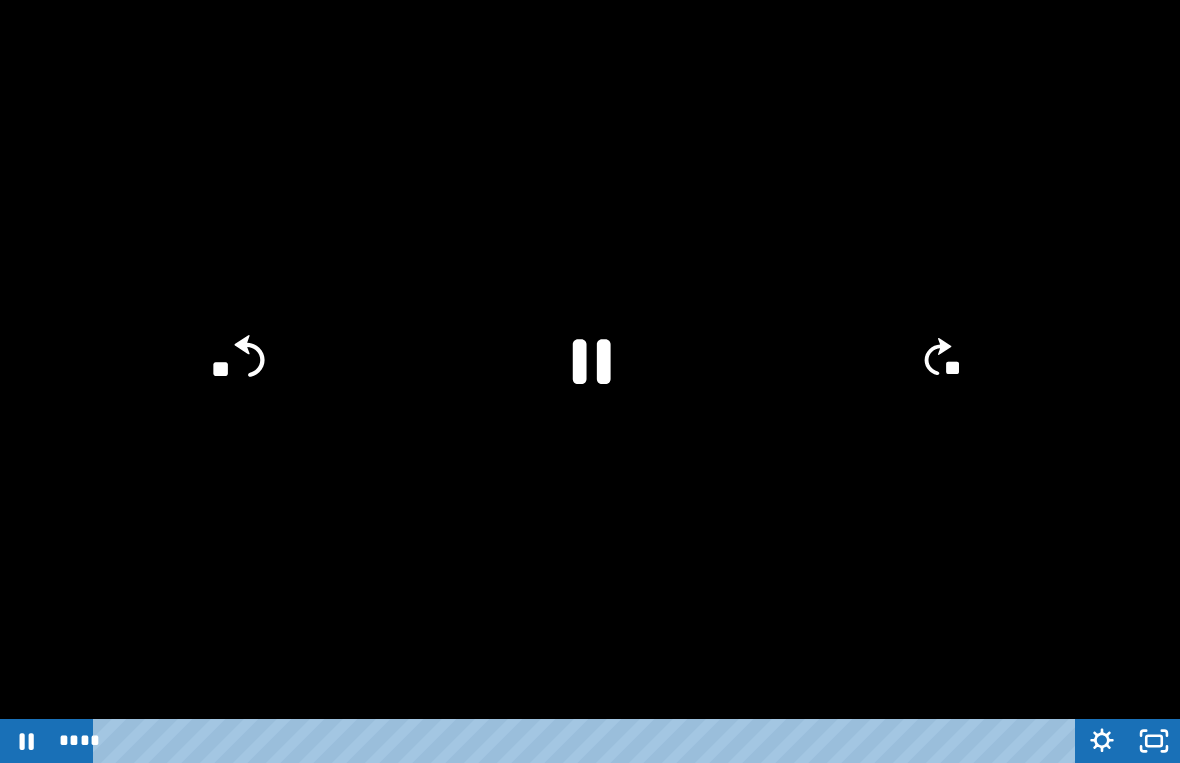 click on "**" 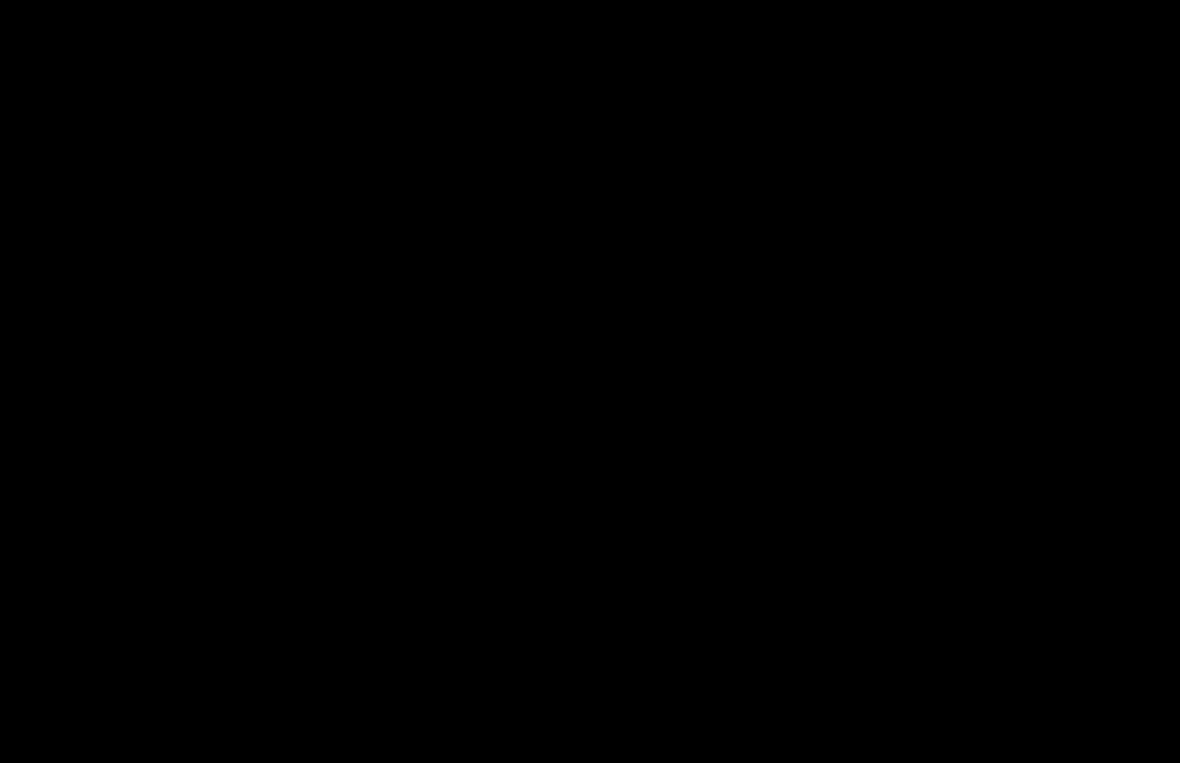 click at bounding box center [590, 381] 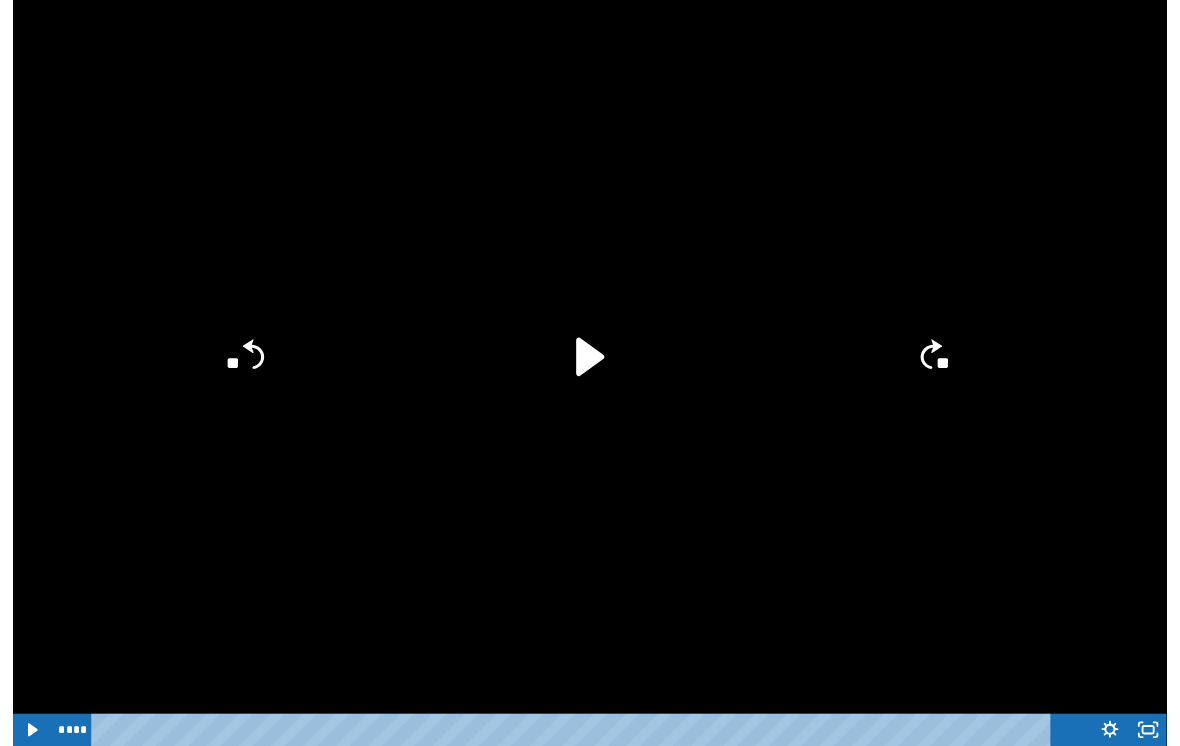 scroll, scrollTop: 304, scrollLeft: 0, axis: vertical 